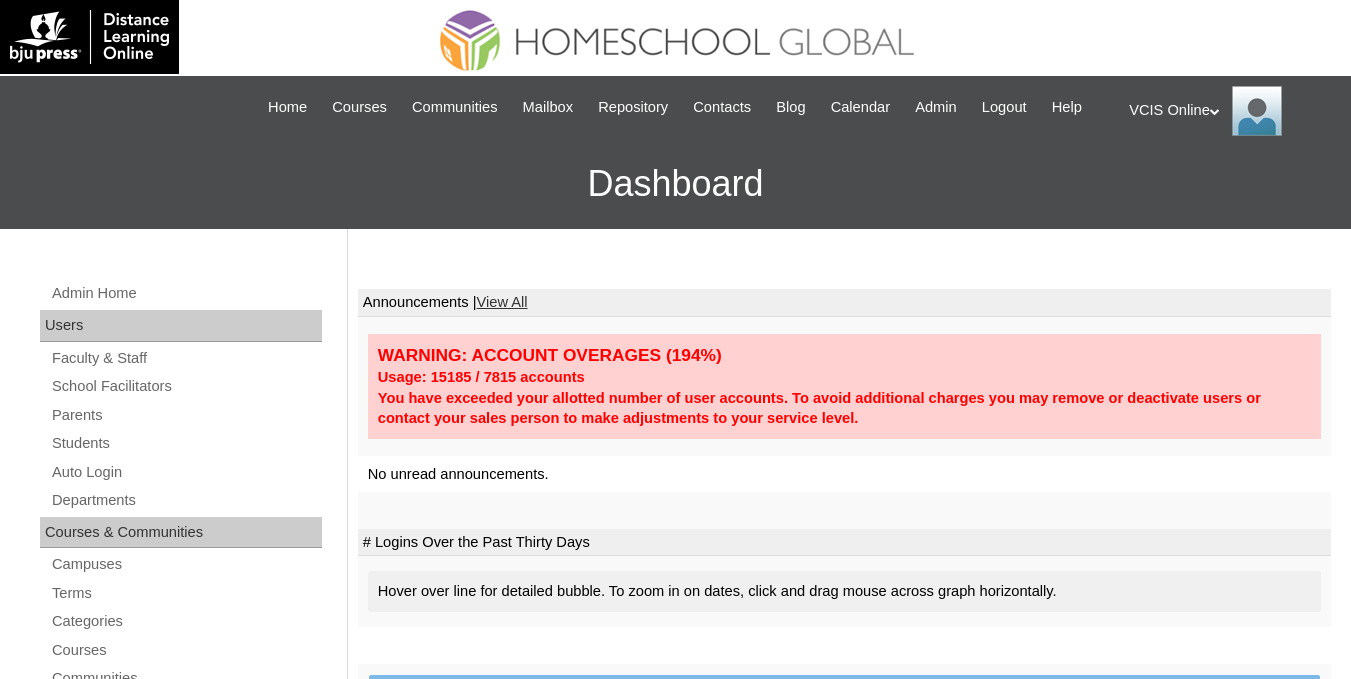 scroll, scrollTop: 100, scrollLeft: 0, axis: vertical 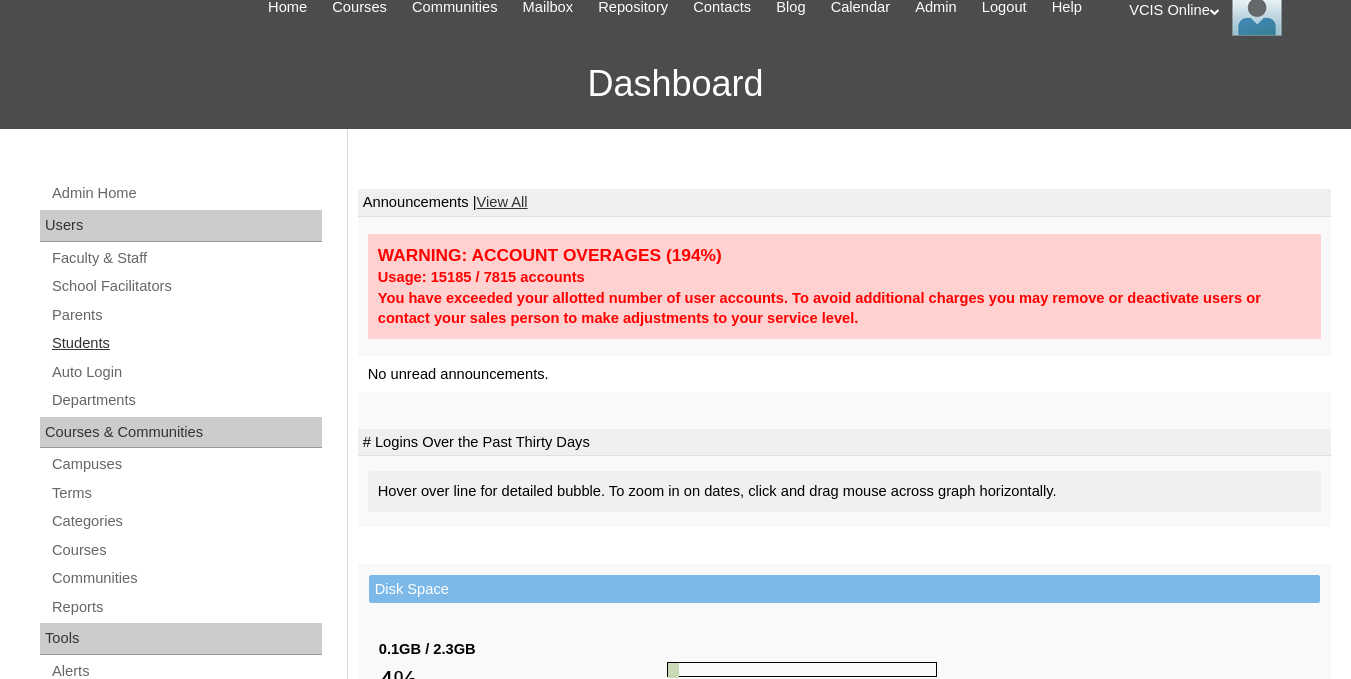 click on "Students" at bounding box center (186, 343) 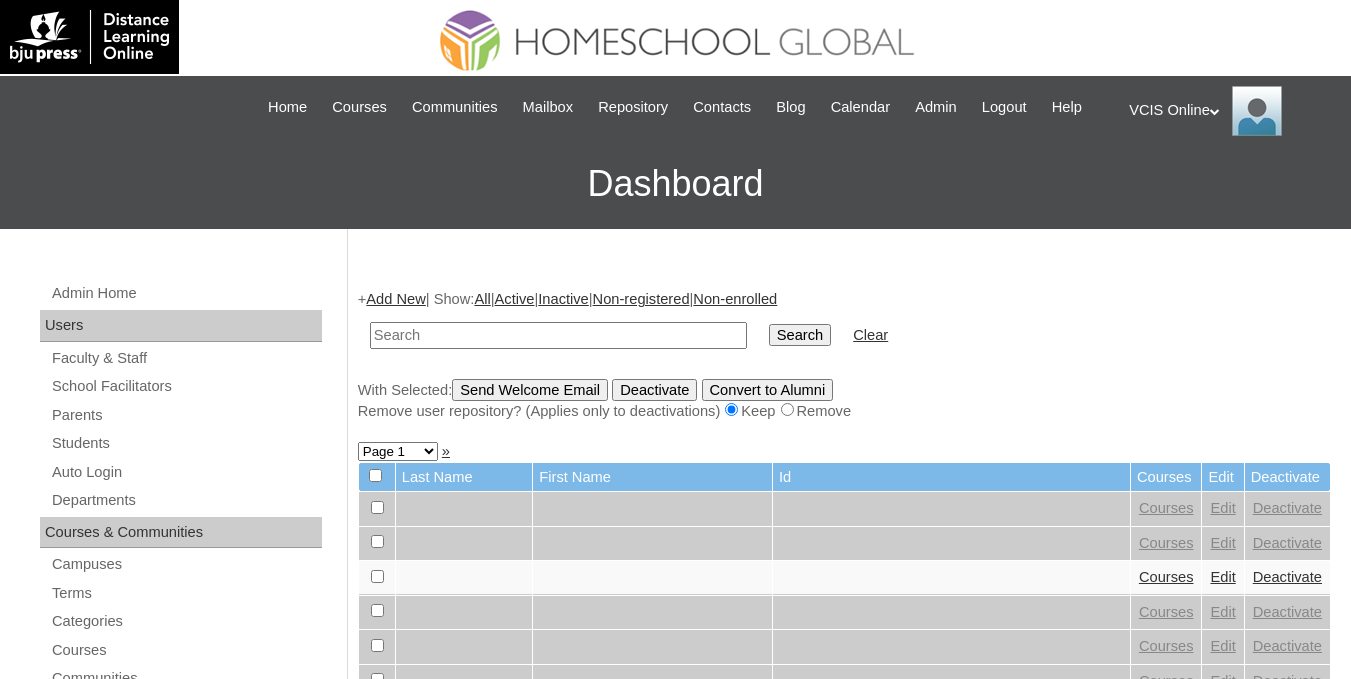 scroll, scrollTop: 0, scrollLeft: 0, axis: both 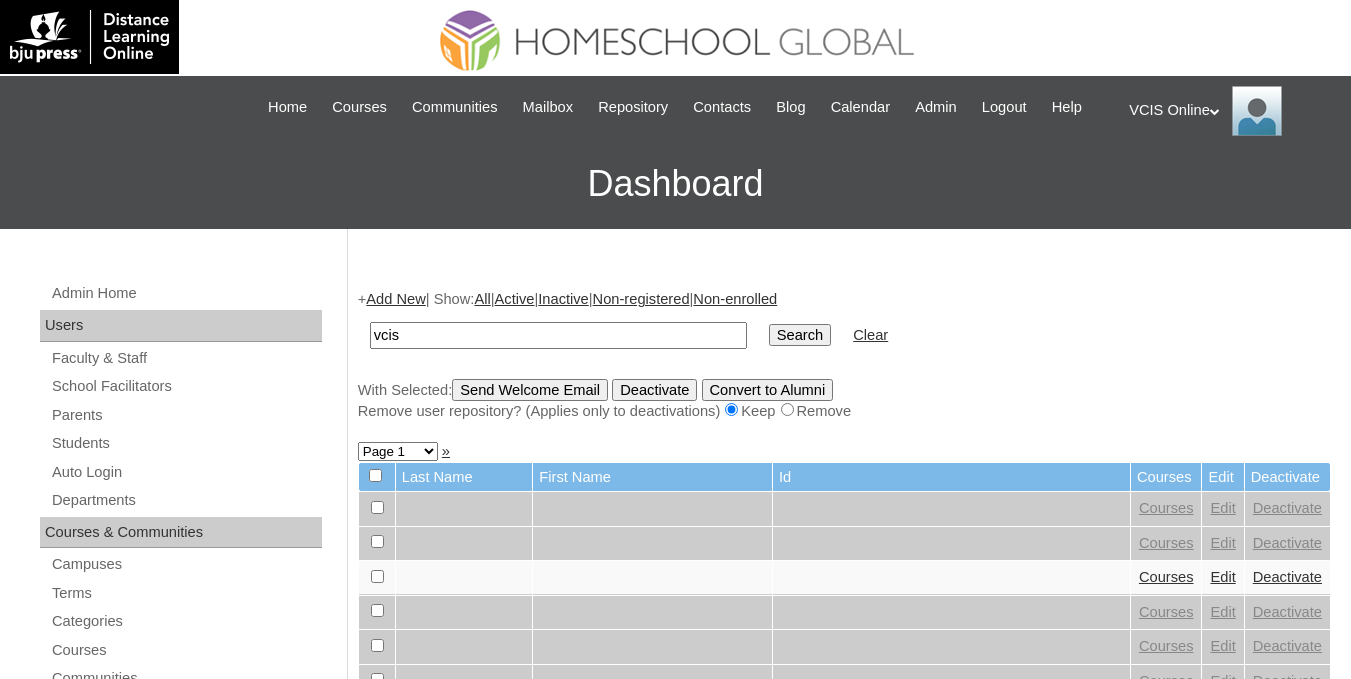 type on "vcis" 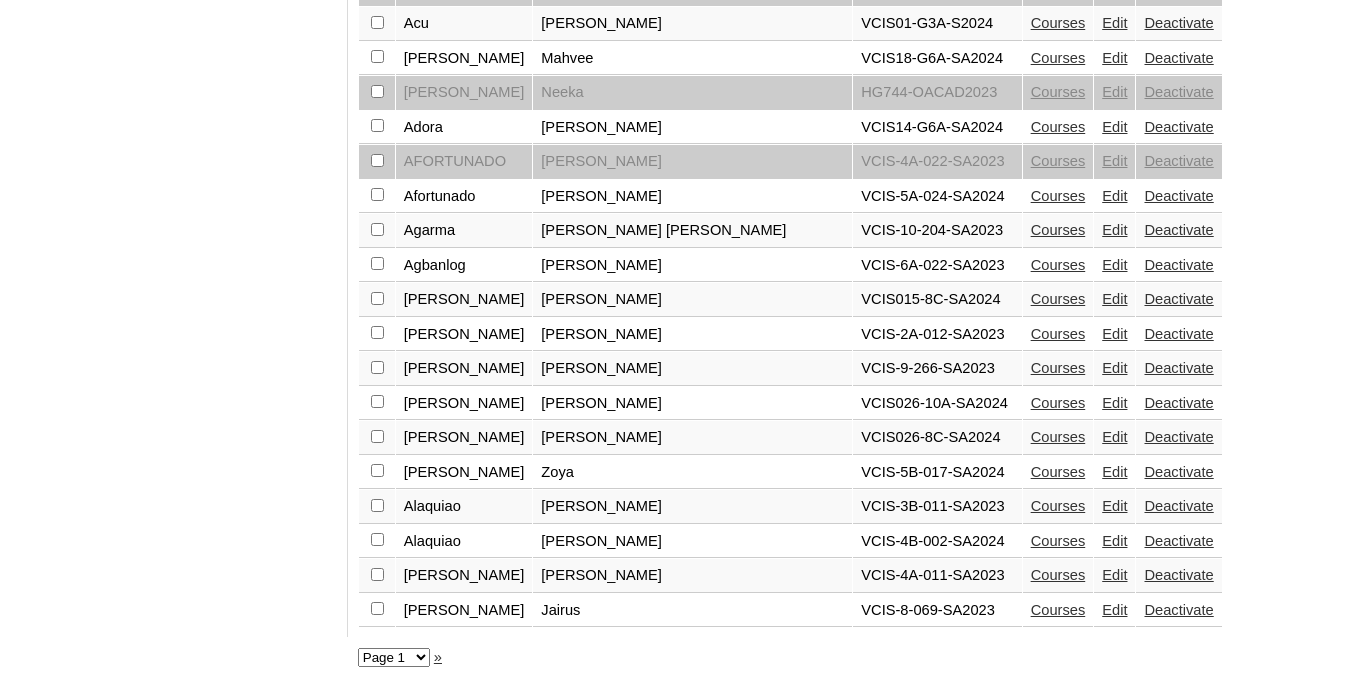 scroll, scrollTop: 1624, scrollLeft: 0, axis: vertical 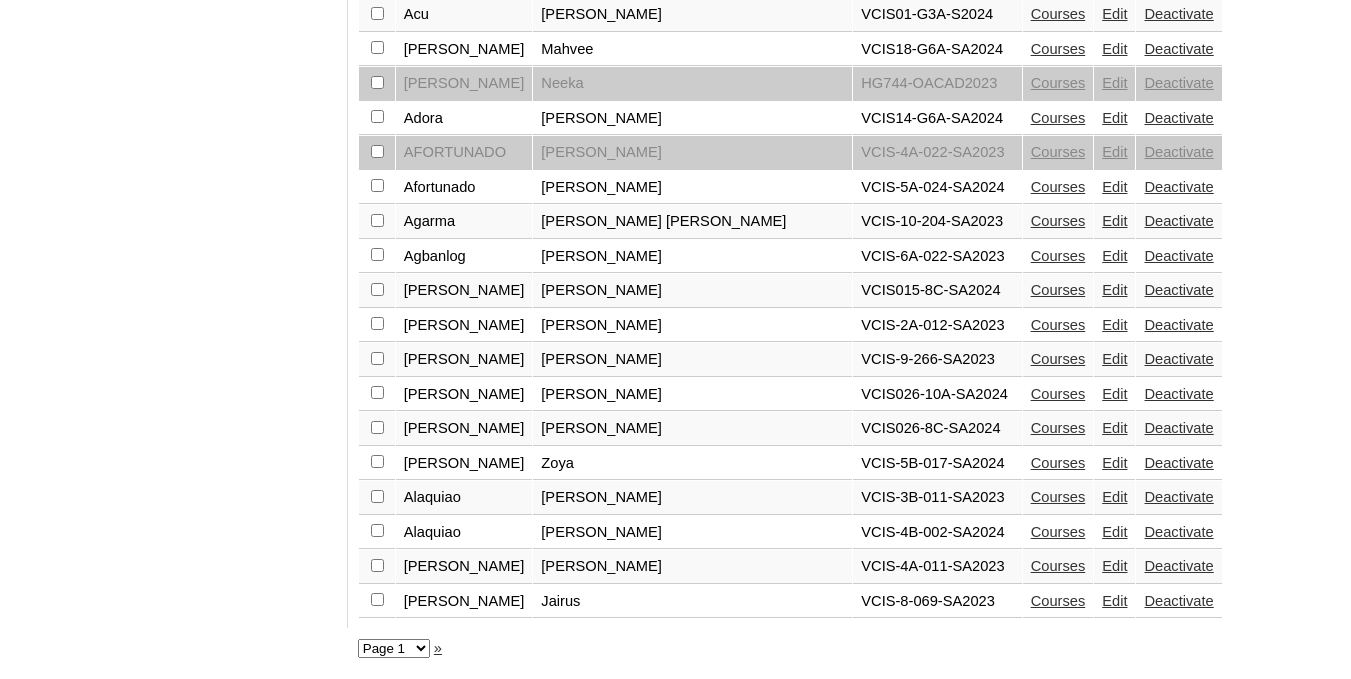 click on "»" at bounding box center [438, 648] 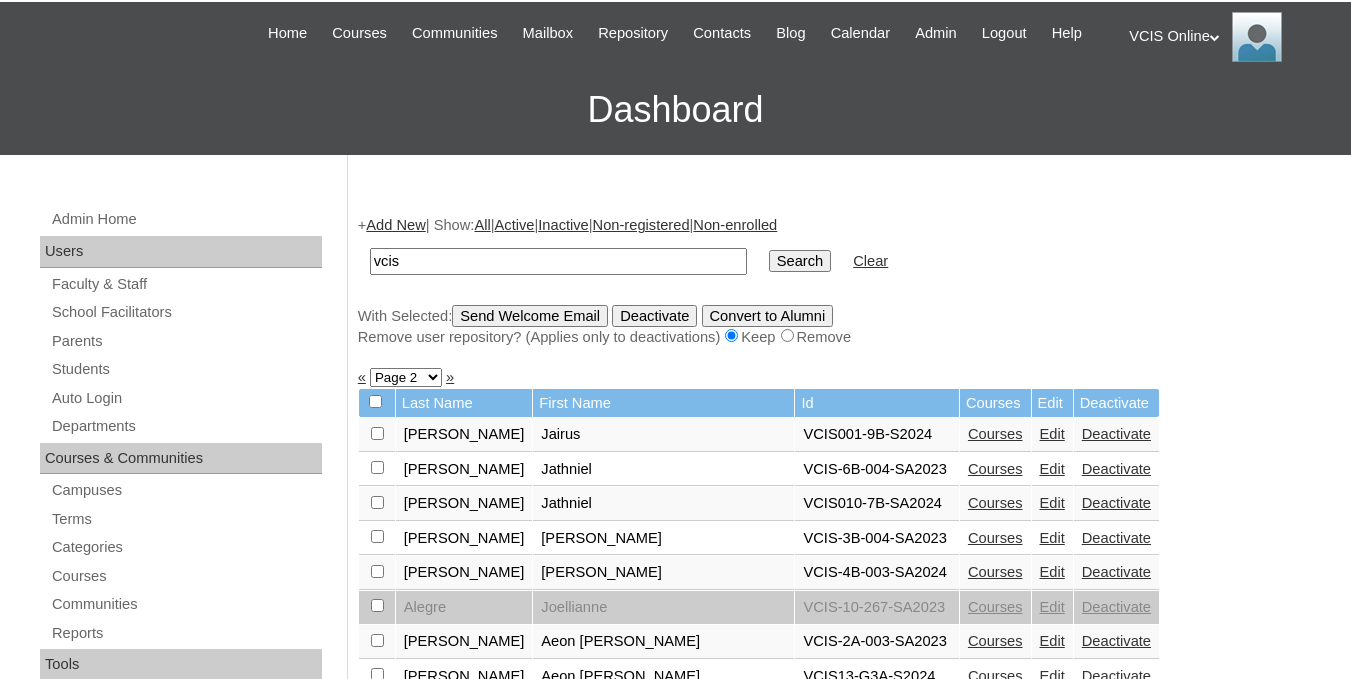 scroll, scrollTop: 0, scrollLeft: 0, axis: both 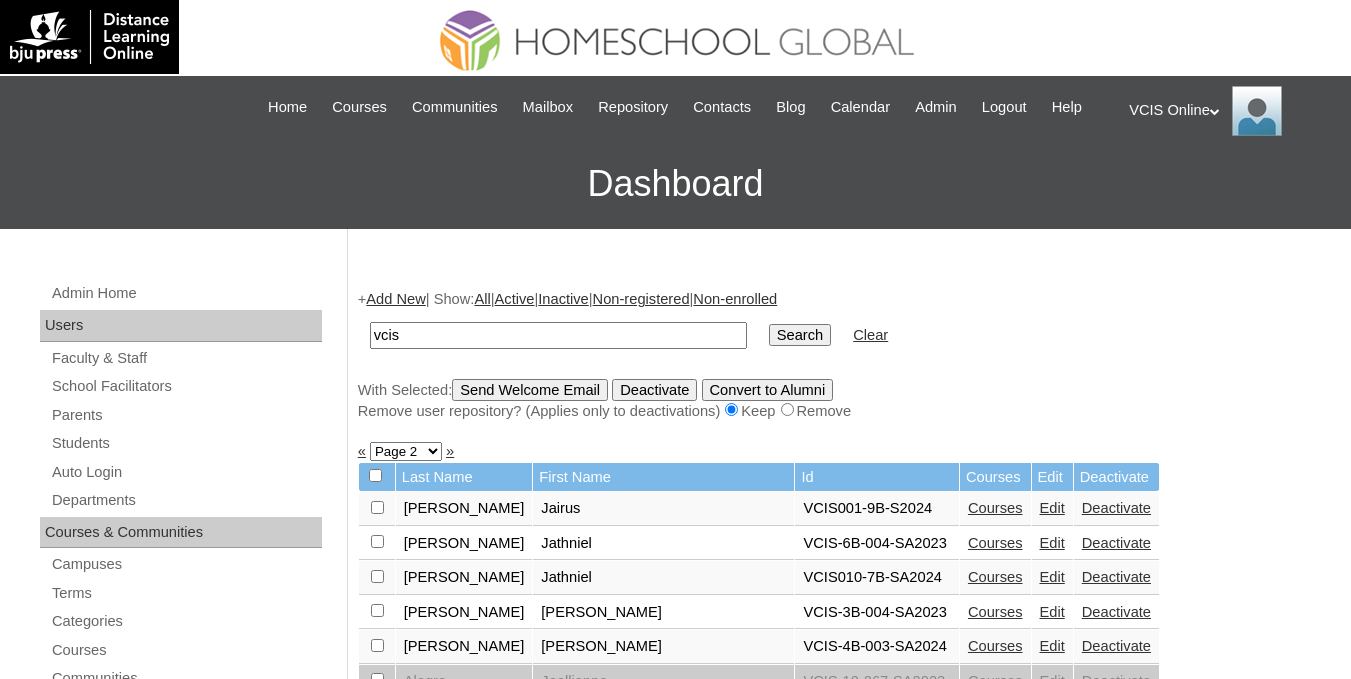 click on "vcis" at bounding box center (558, 335) 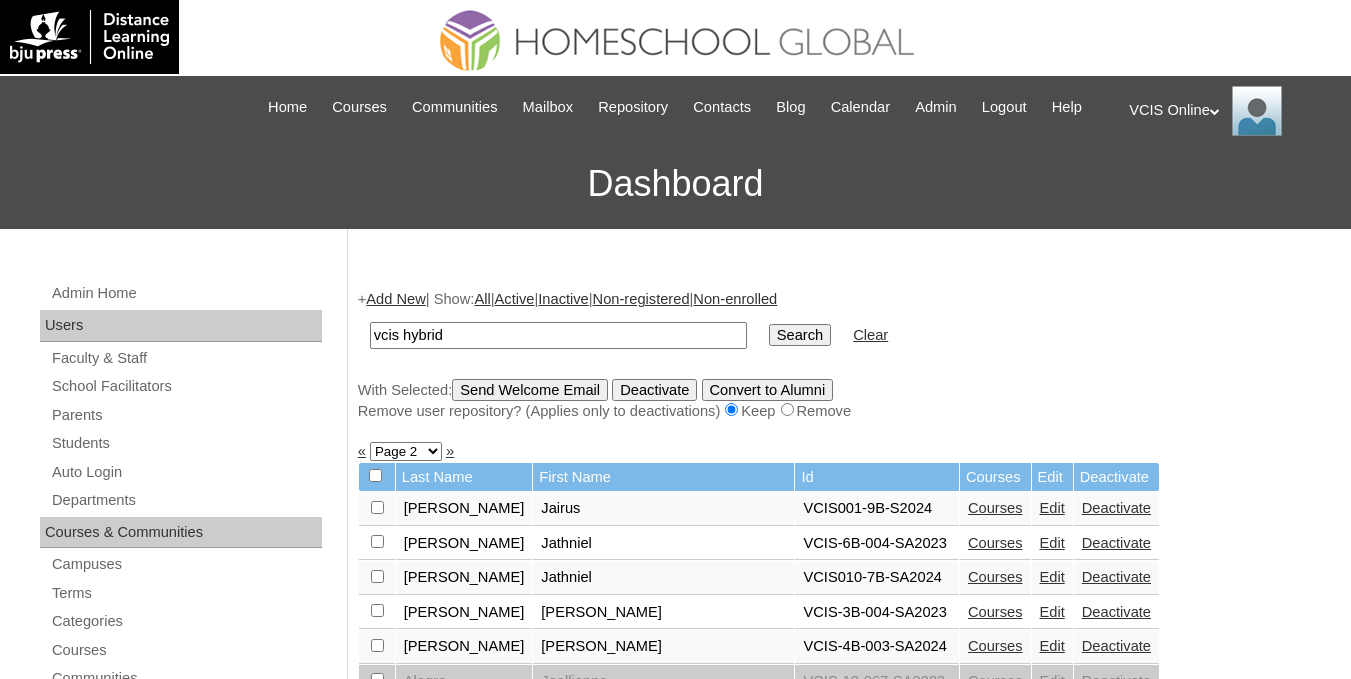 type on "vcis hybrid" 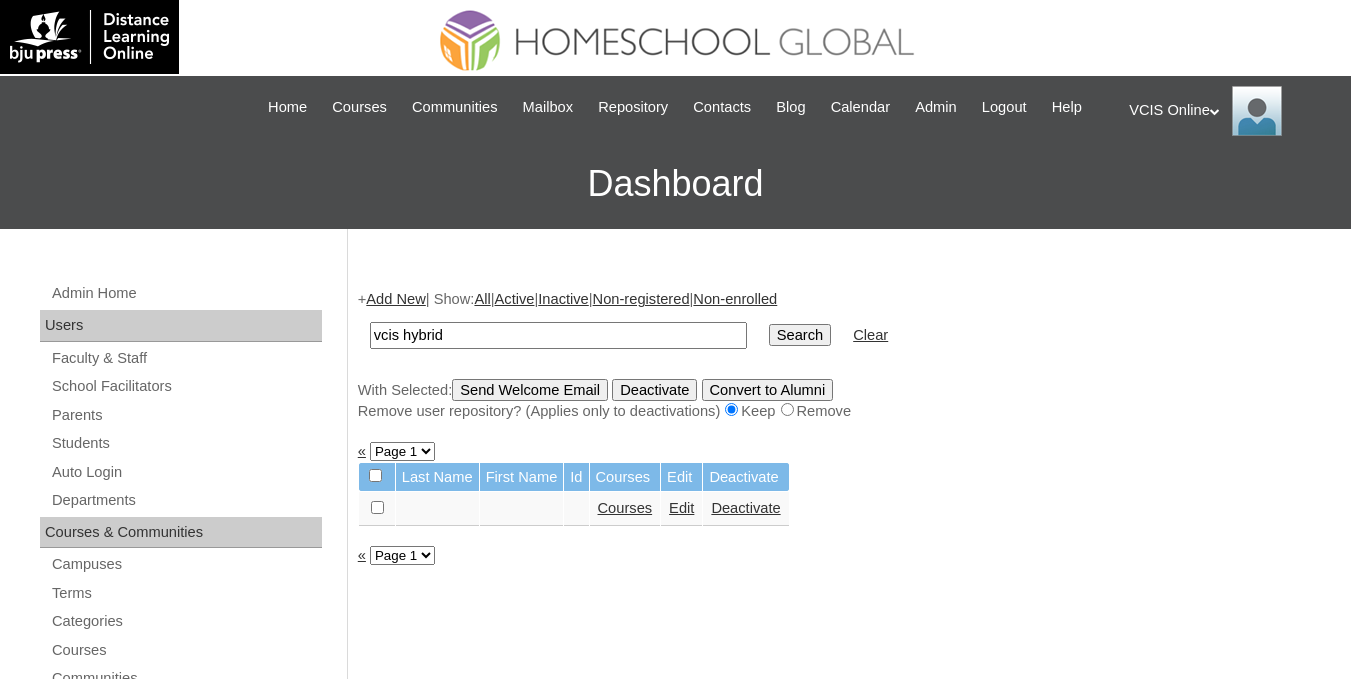 scroll, scrollTop: 0, scrollLeft: 0, axis: both 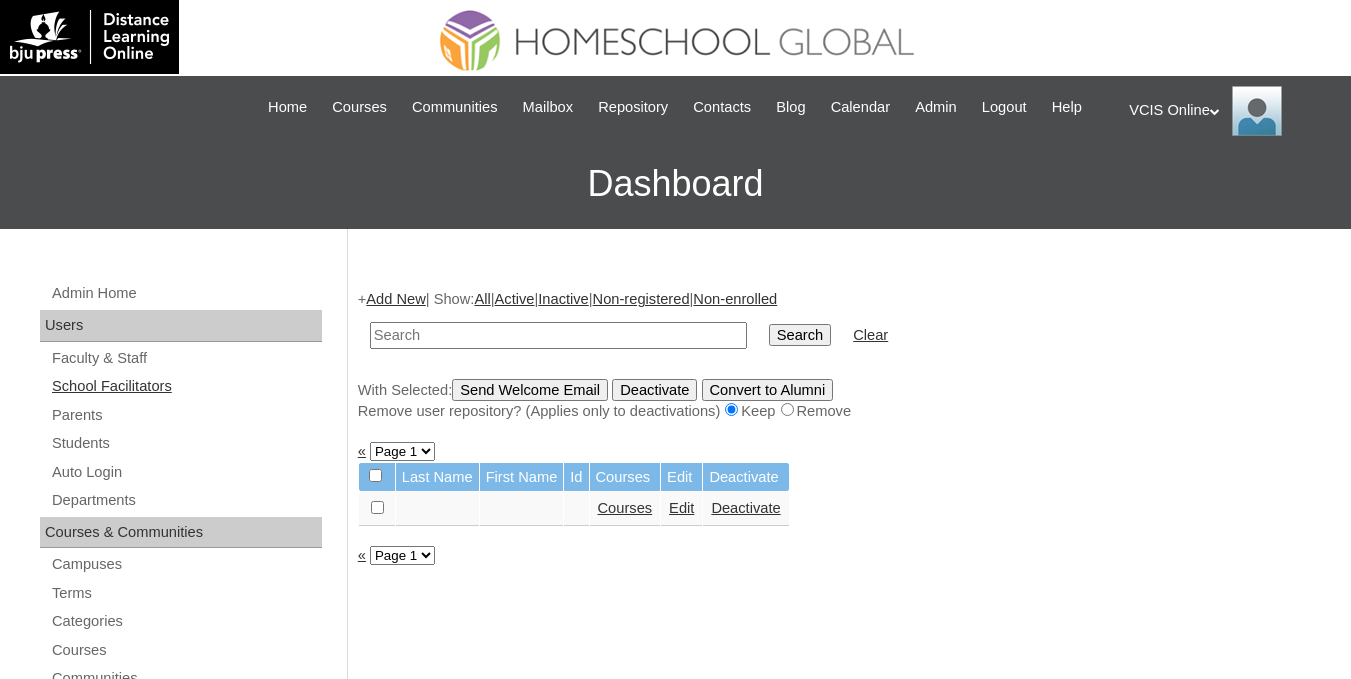 type 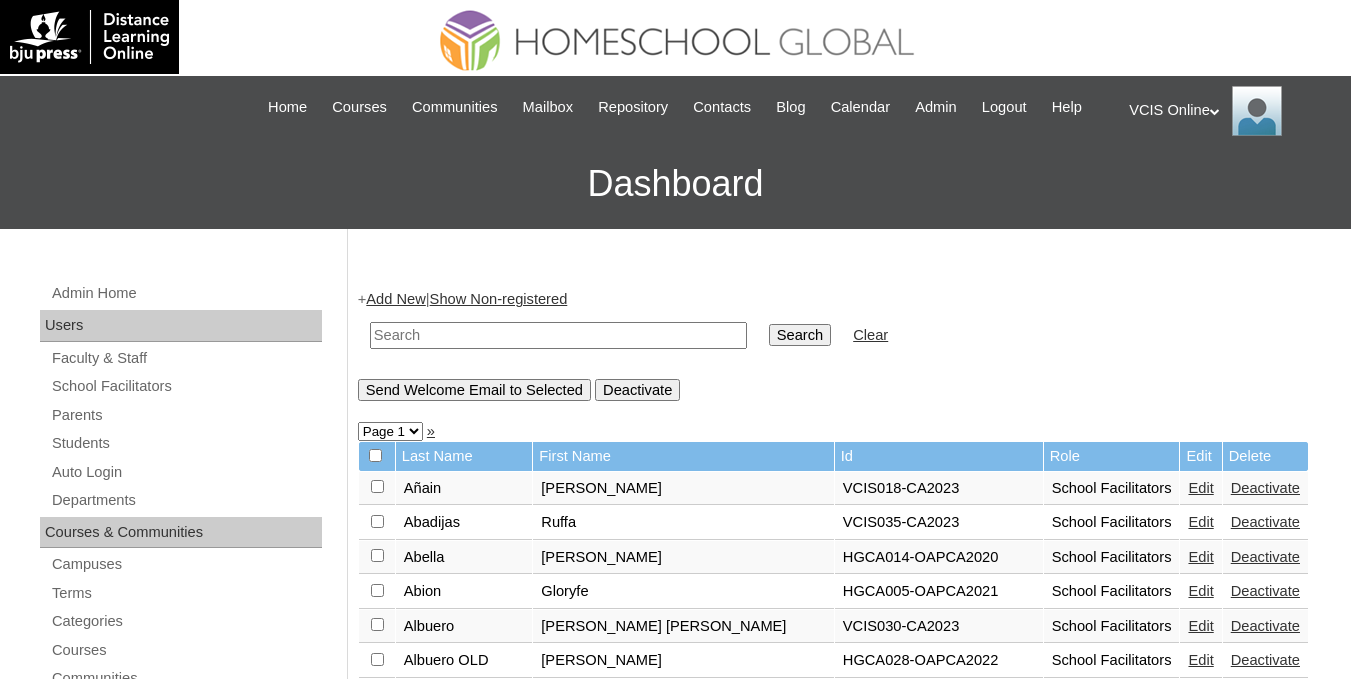 scroll, scrollTop: 0, scrollLeft: 0, axis: both 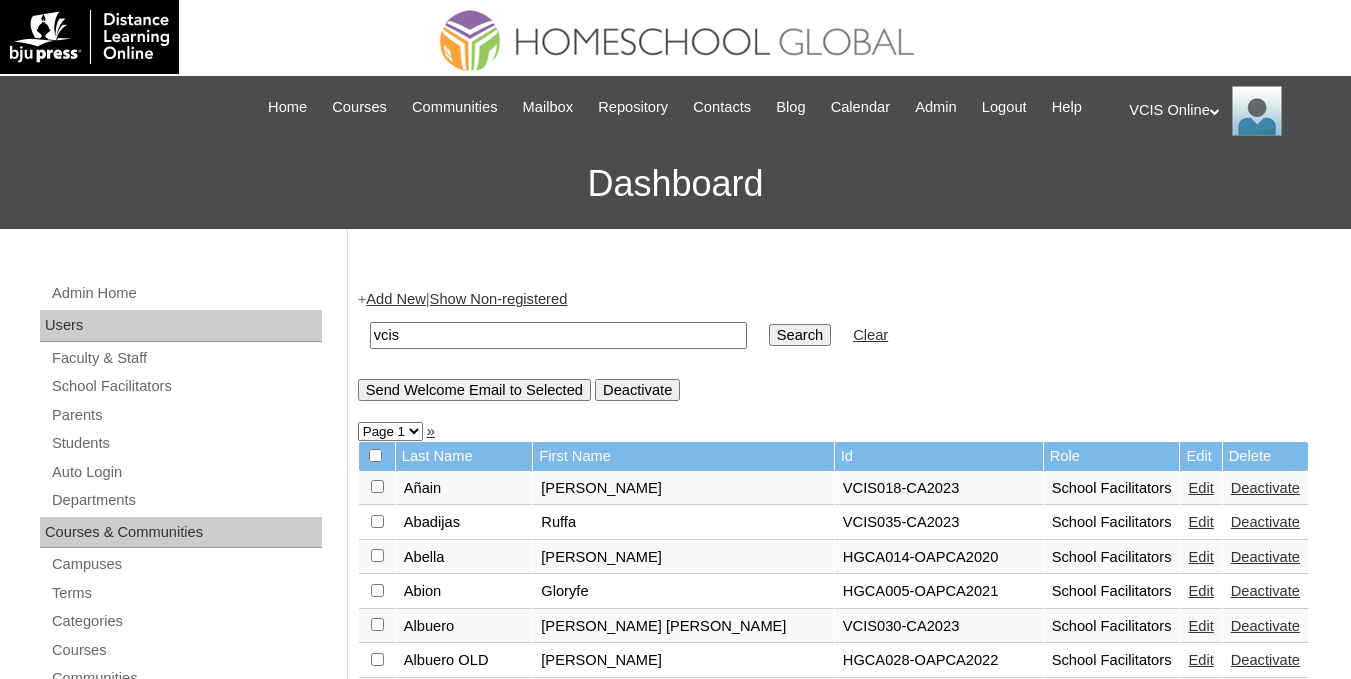 type on "vcis" 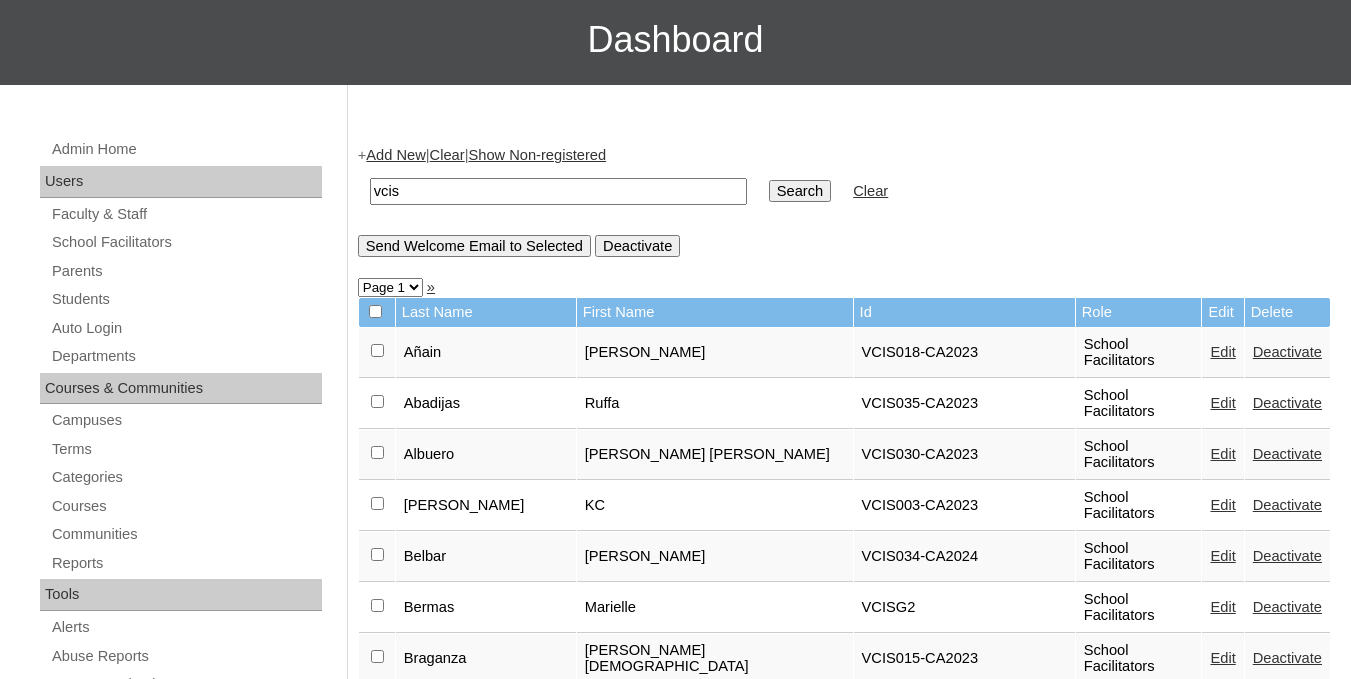 scroll, scrollTop: 0, scrollLeft: 0, axis: both 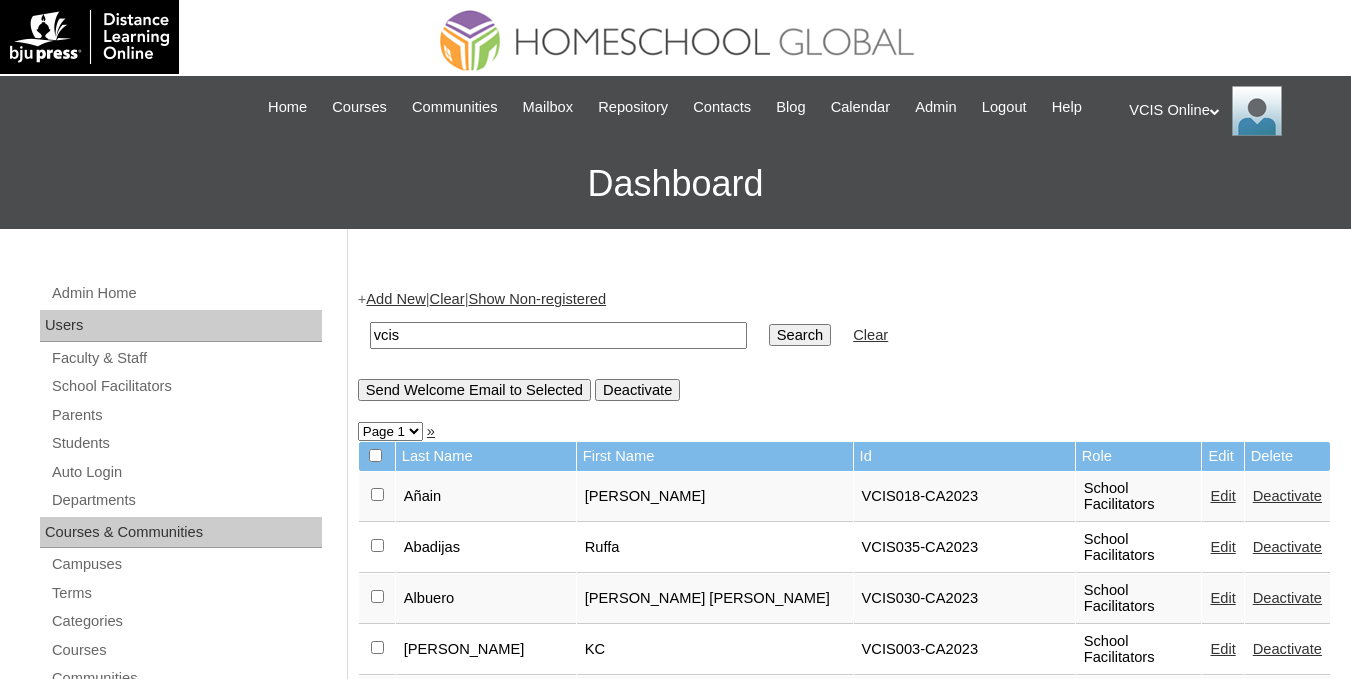 click on "vcis" at bounding box center [558, 335] 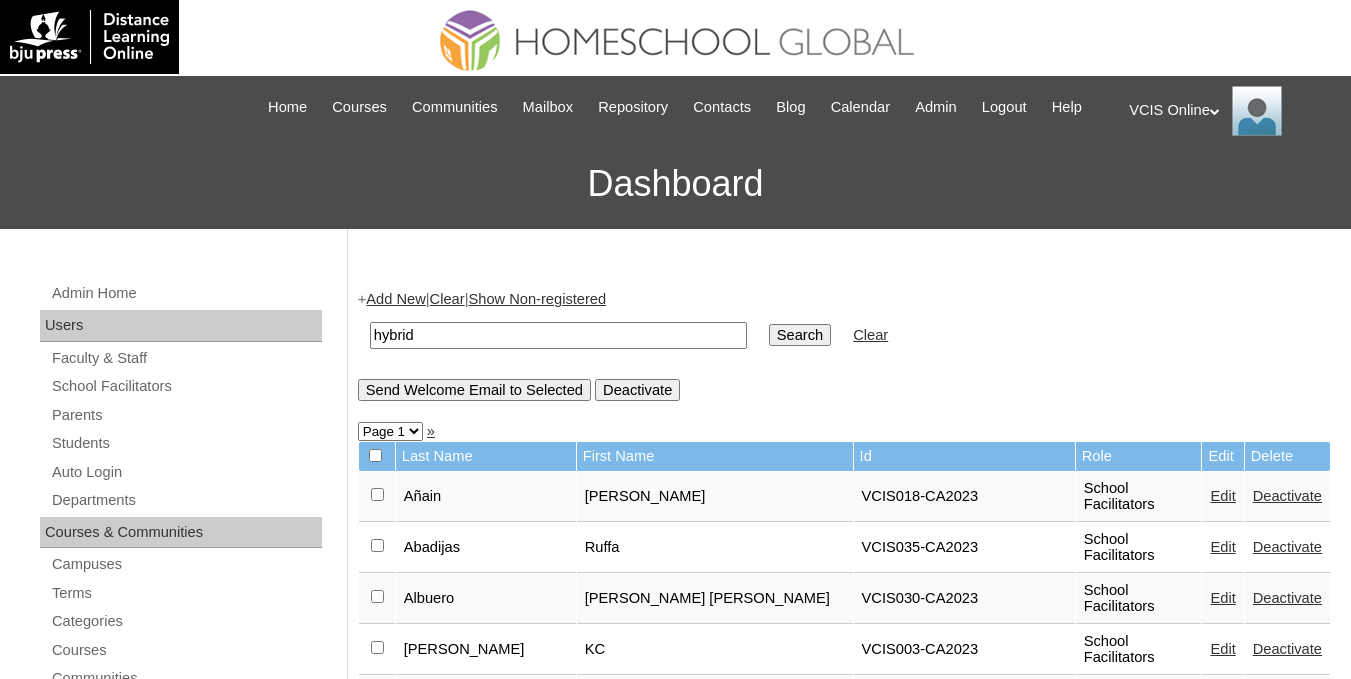 type on "hybrid" 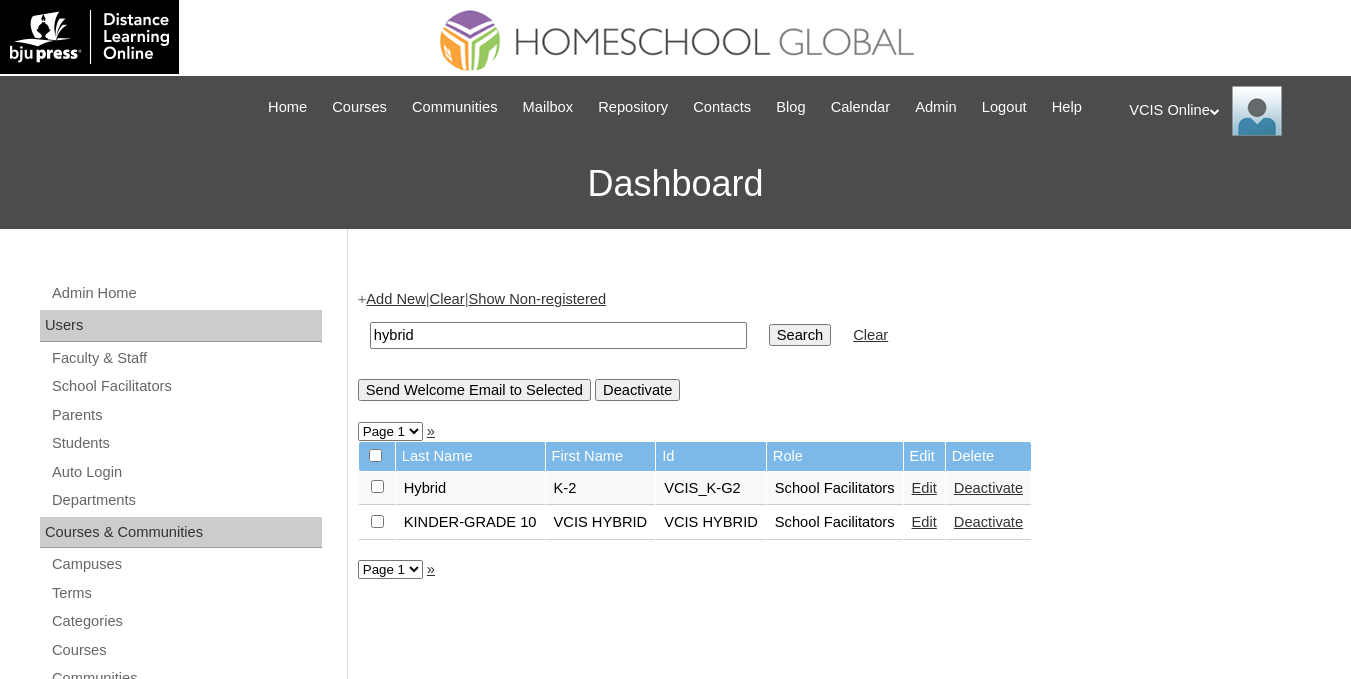 scroll, scrollTop: 0, scrollLeft: 0, axis: both 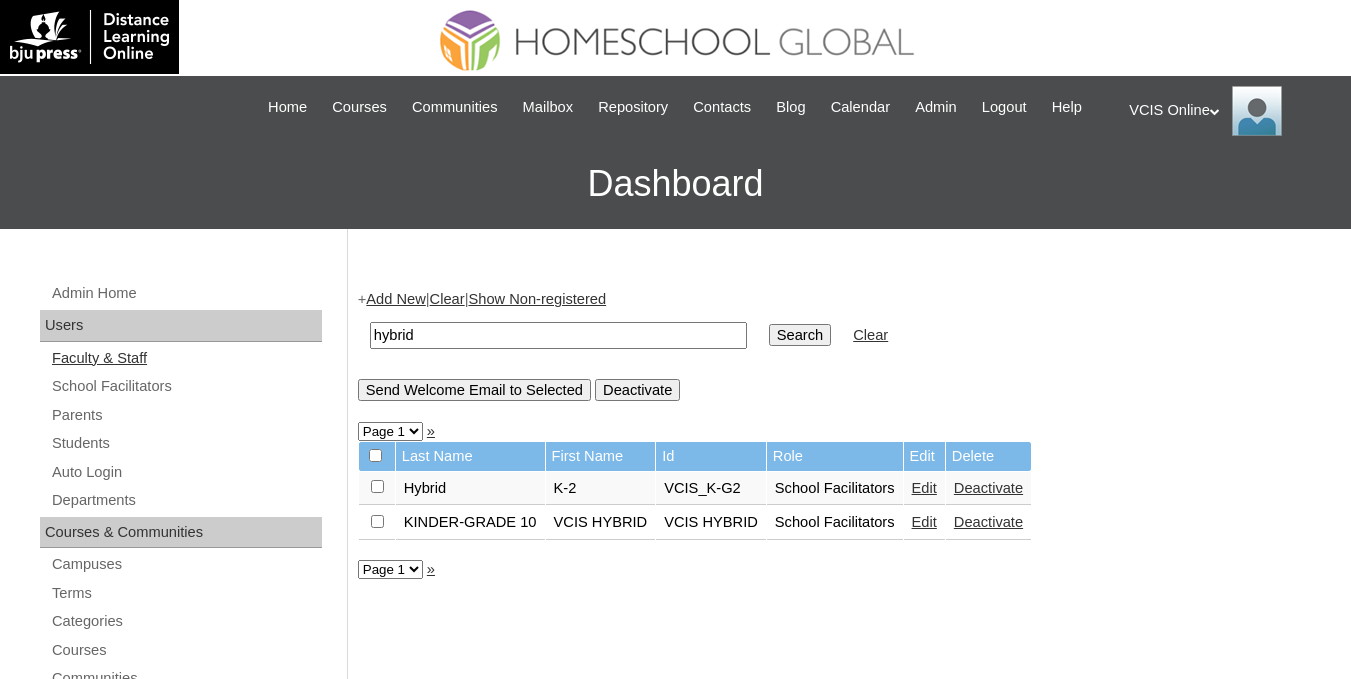 click on "Faculty & Staff" at bounding box center (186, 358) 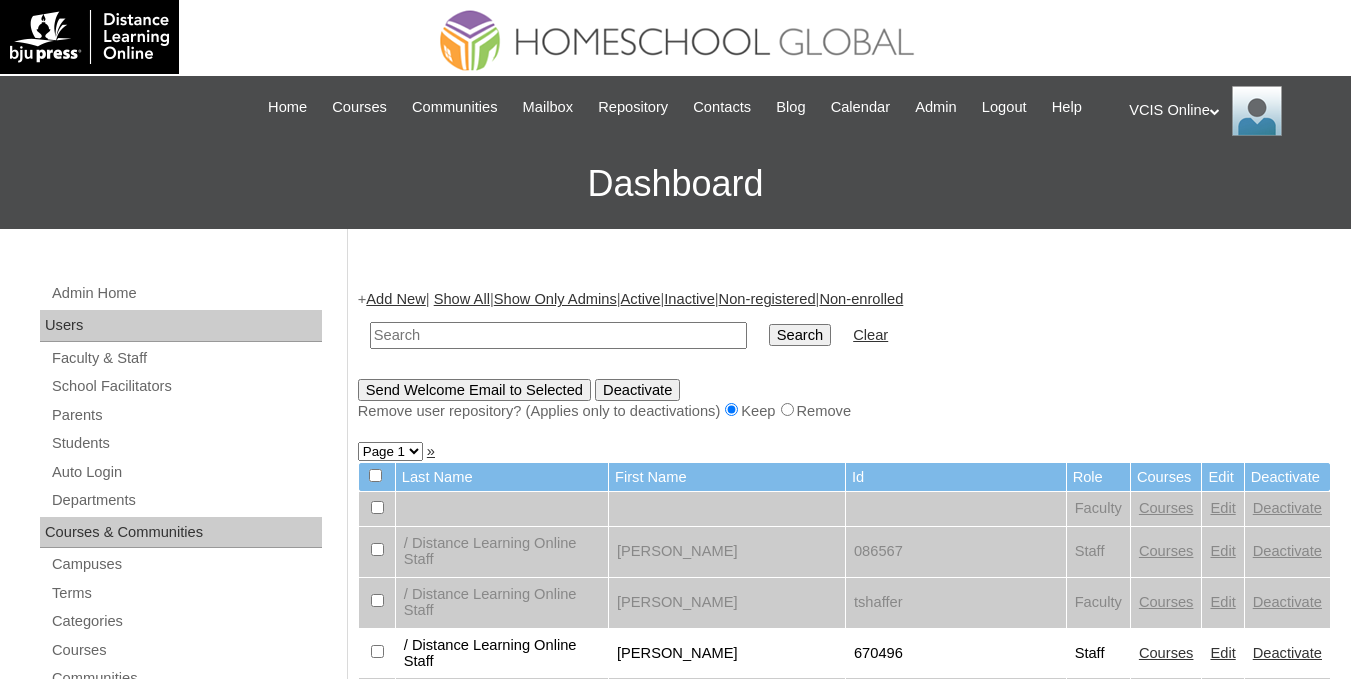 scroll, scrollTop: 0, scrollLeft: 0, axis: both 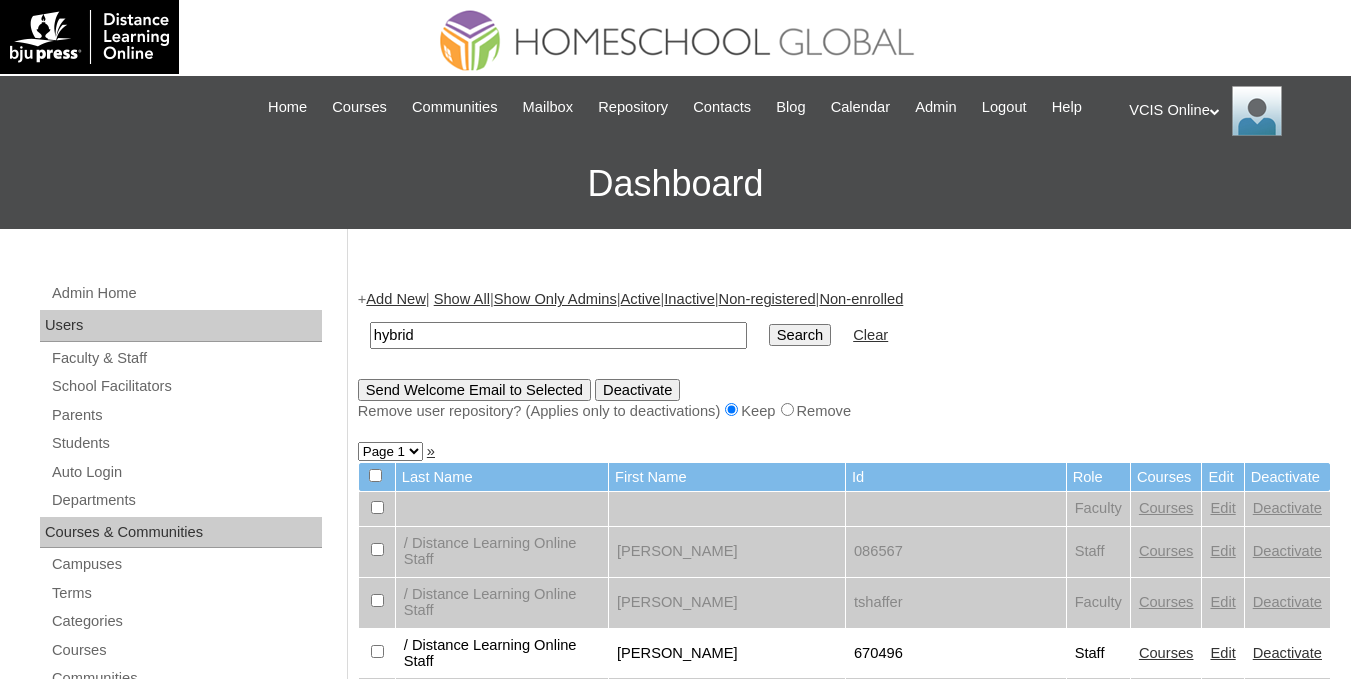 type on "hybrid" 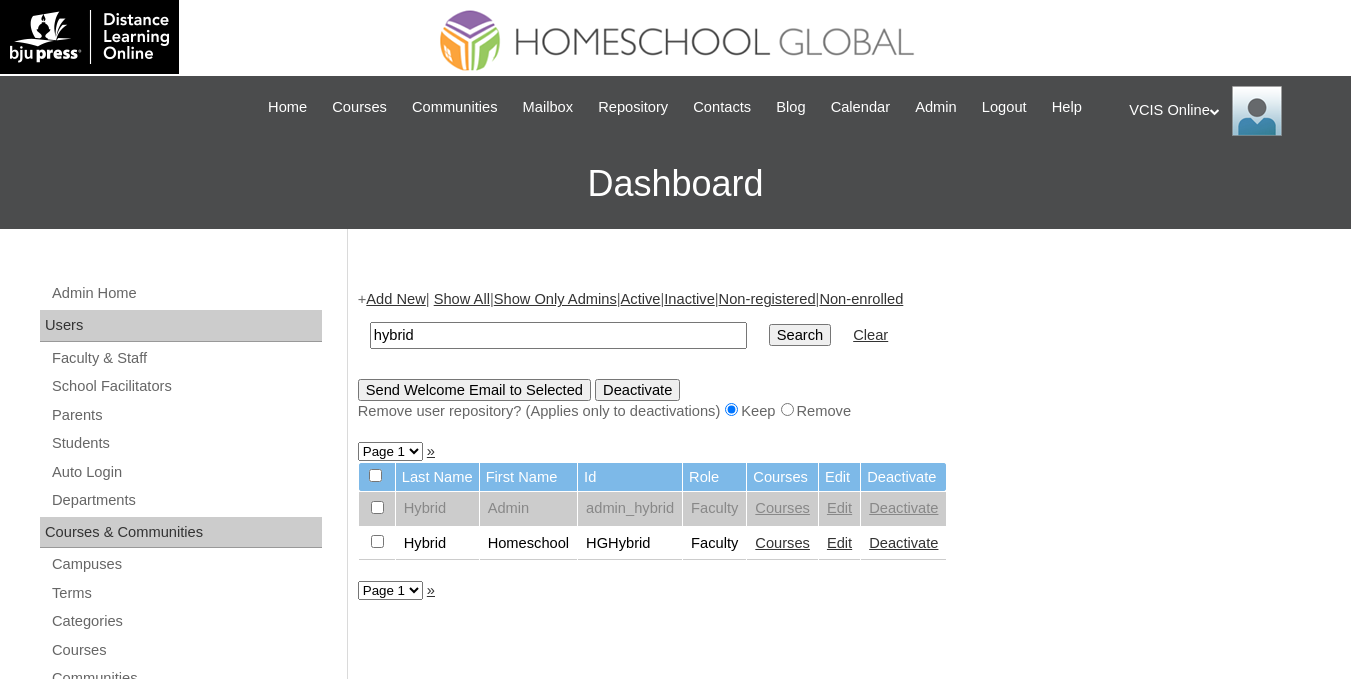 scroll, scrollTop: 0, scrollLeft: 0, axis: both 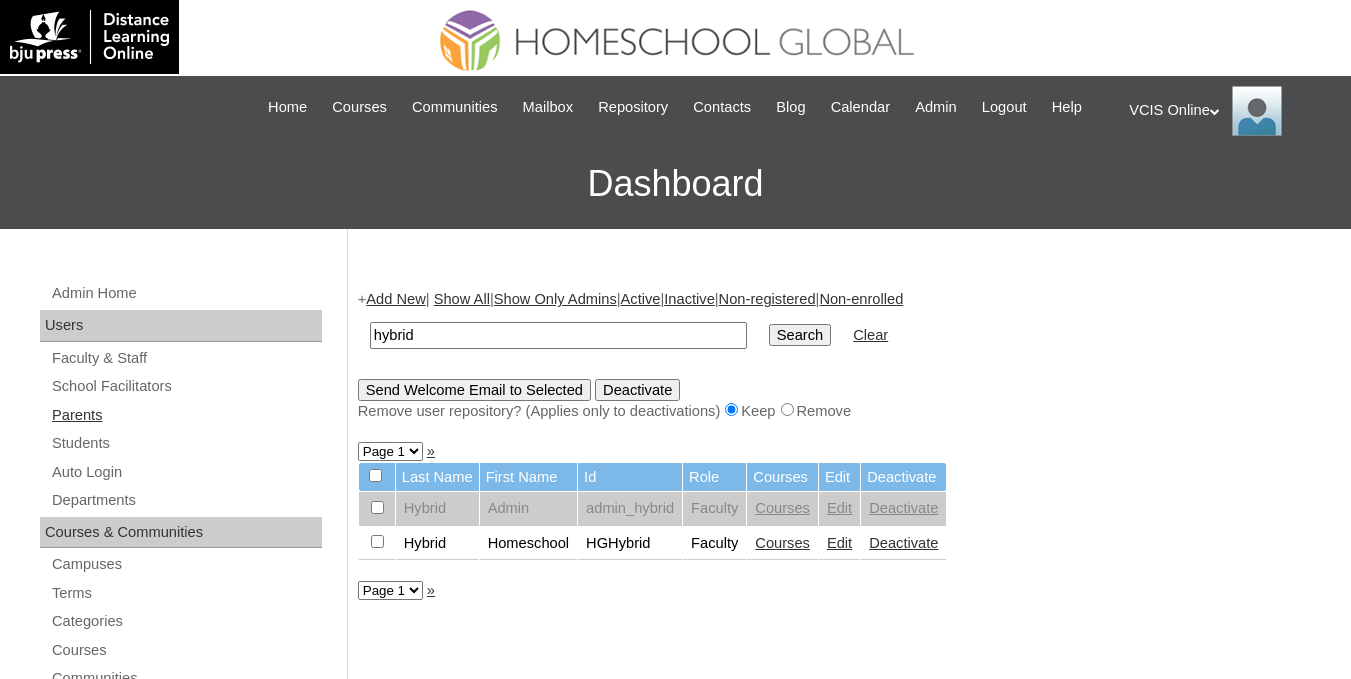 click on "Parents" at bounding box center [186, 415] 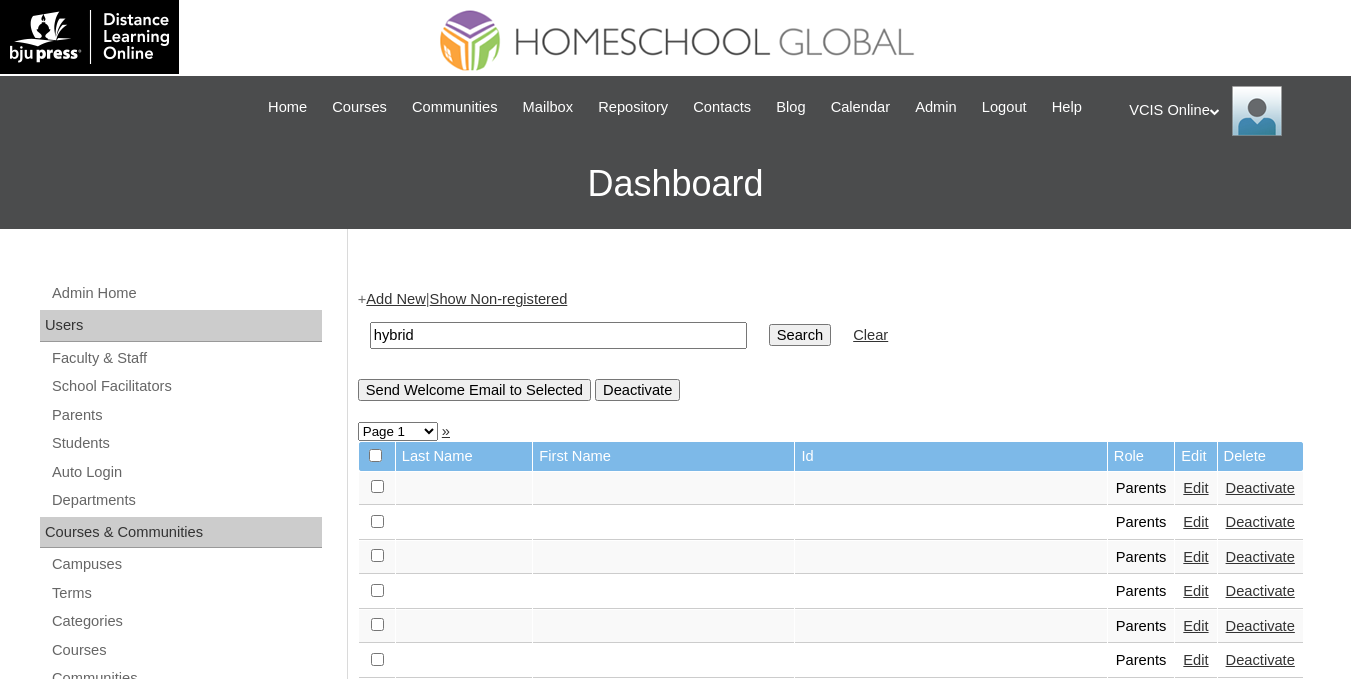 click on "hybrid" at bounding box center [558, 335] 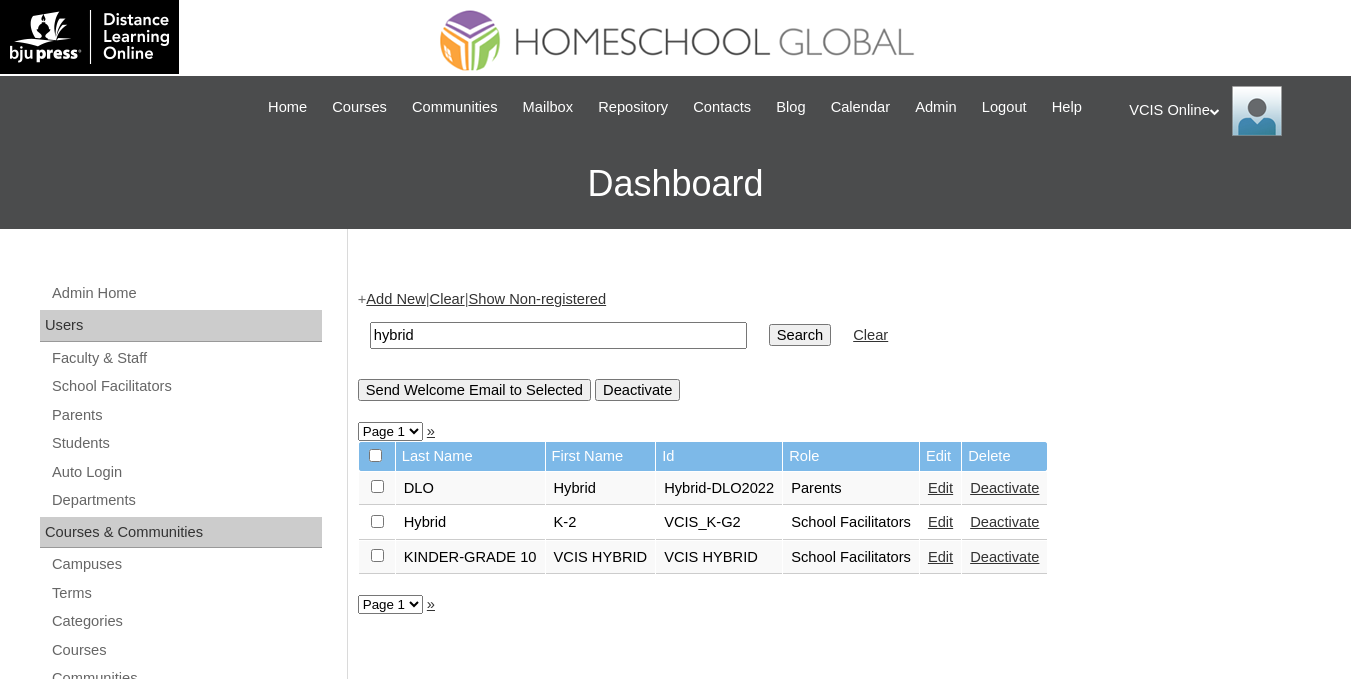 scroll, scrollTop: 0, scrollLeft: 0, axis: both 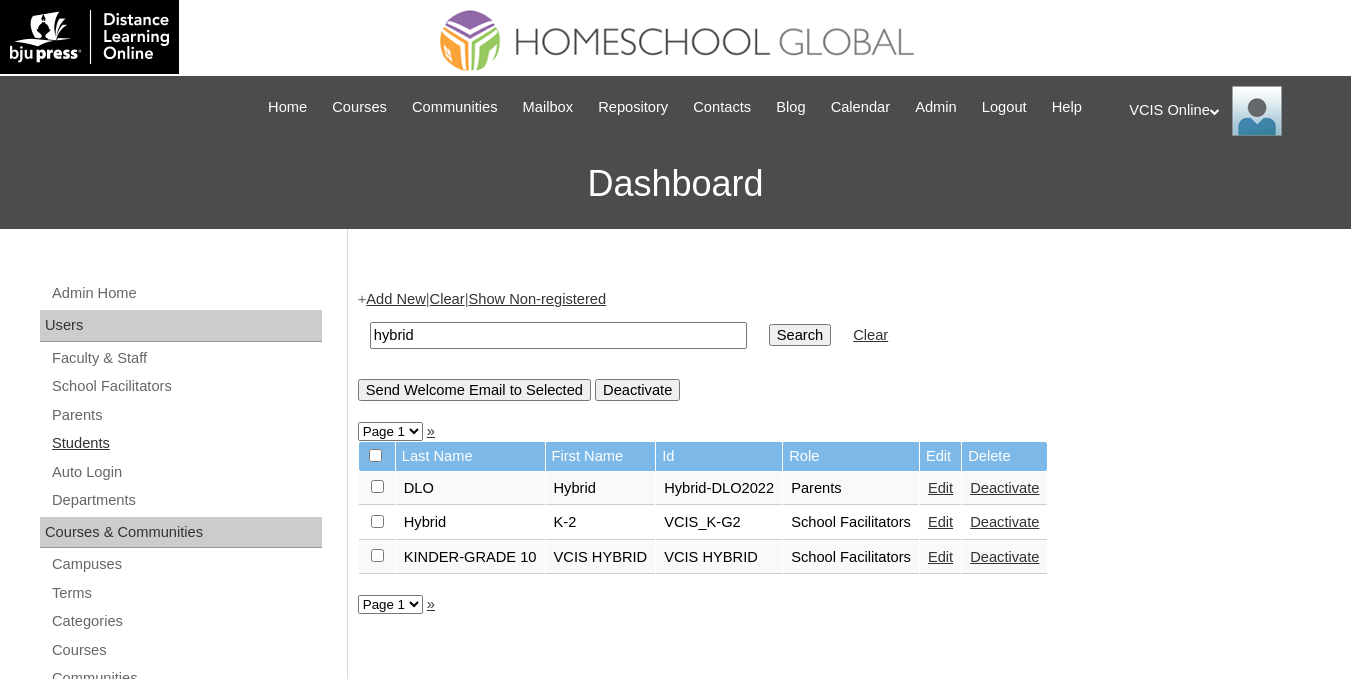 click on "Students" at bounding box center [186, 443] 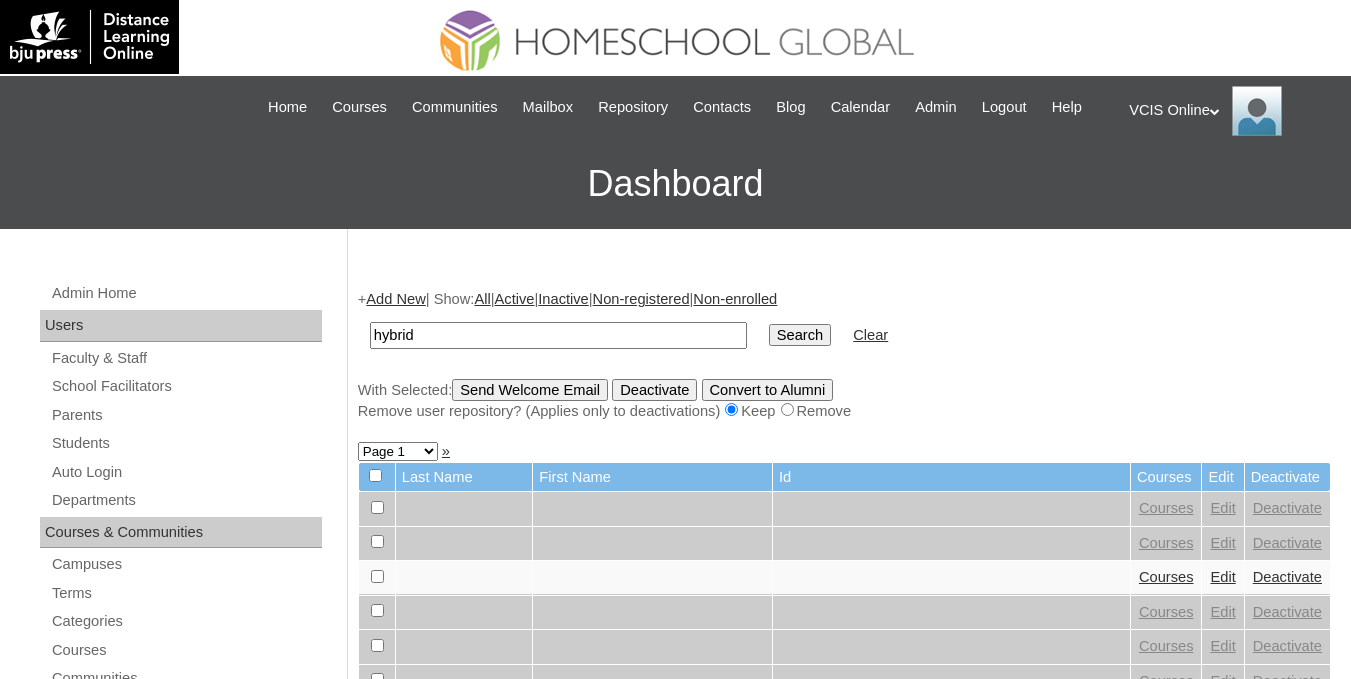 click on "hybrid" at bounding box center (558, 335) 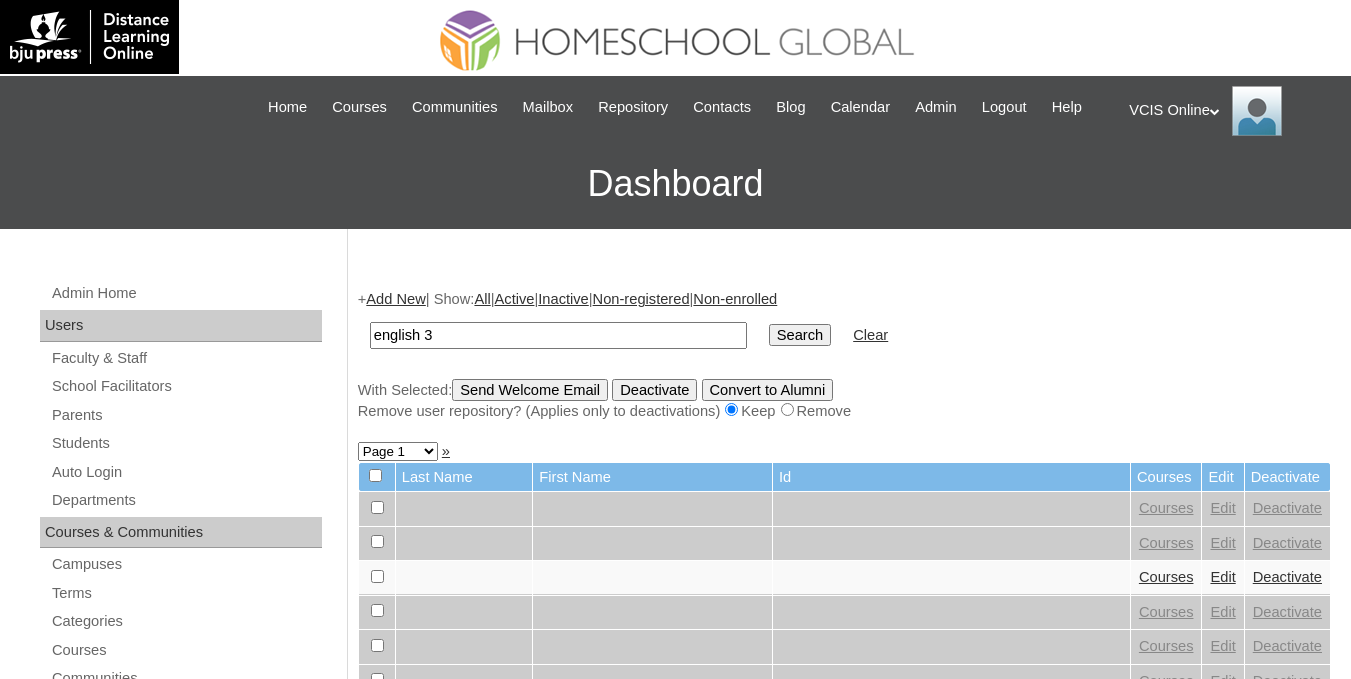 type on "english 3" 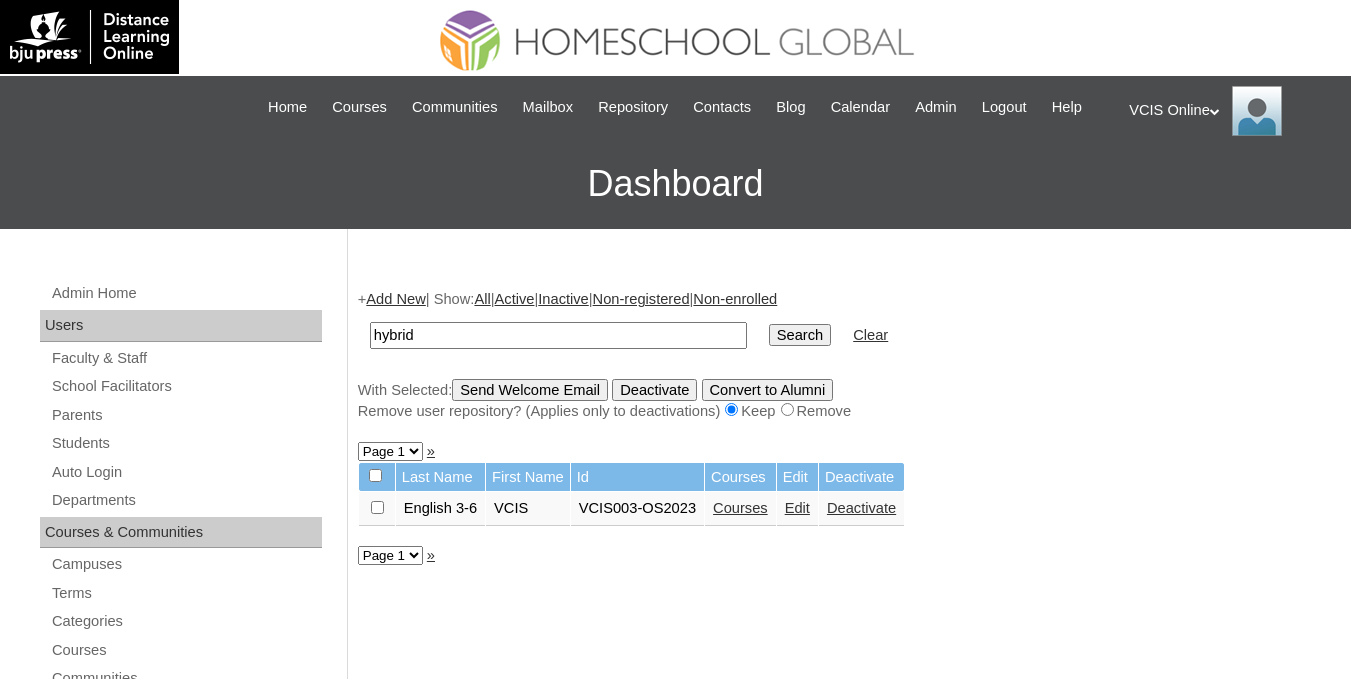 scroll, scrollTop: 0, scrollLeft: 0, axis: both 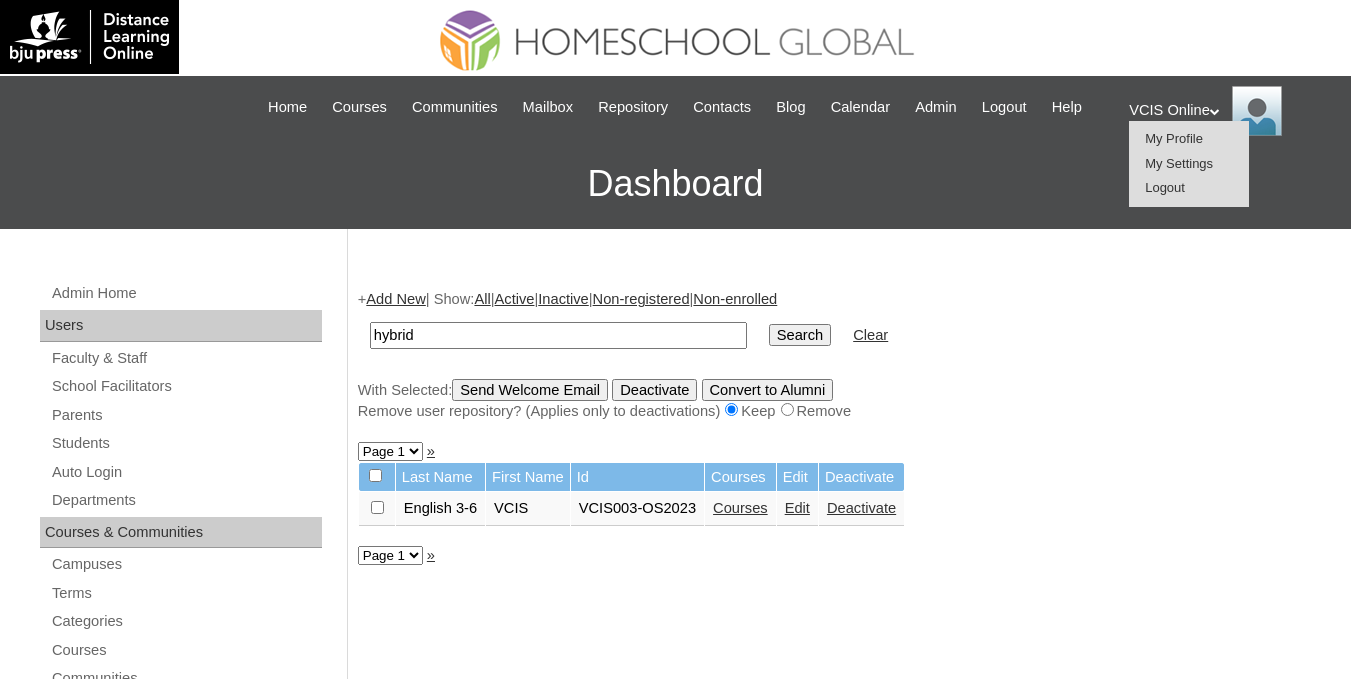 click on "Logout" at bounding box center (1165, 187) 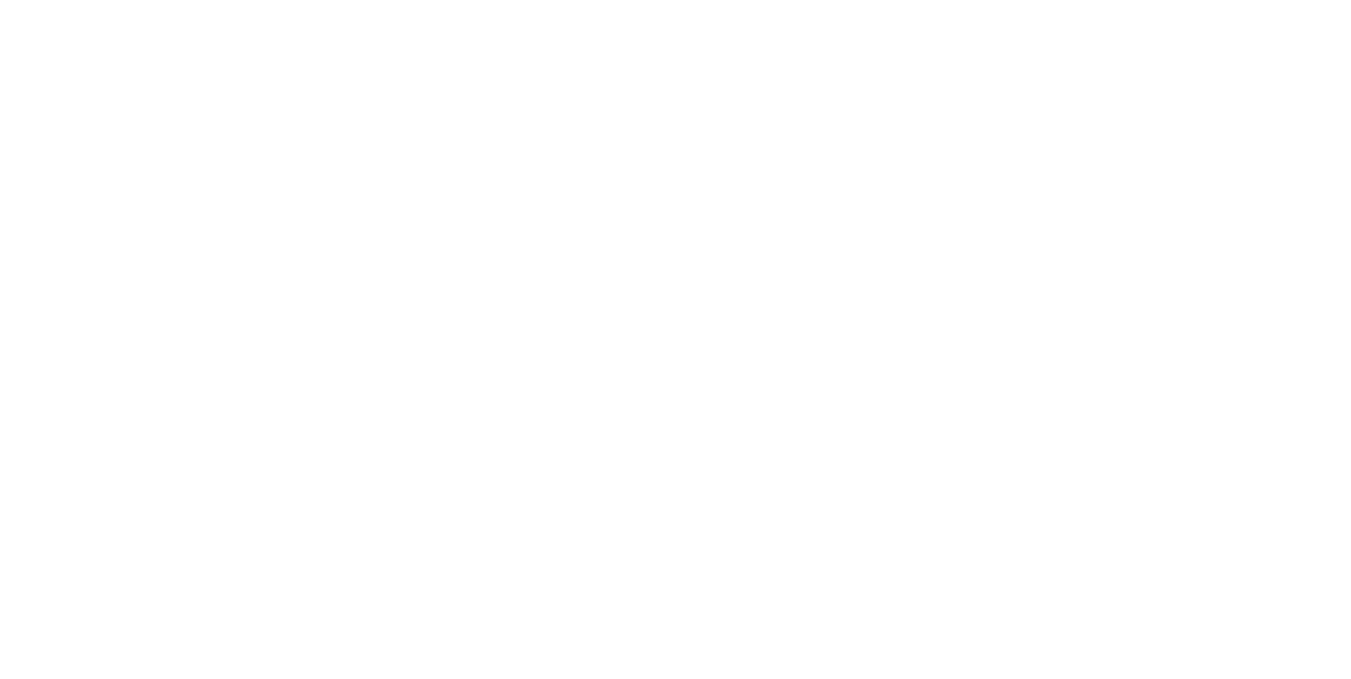 scroll, scrollTop: 0, scrollLeft: 0, axis: both 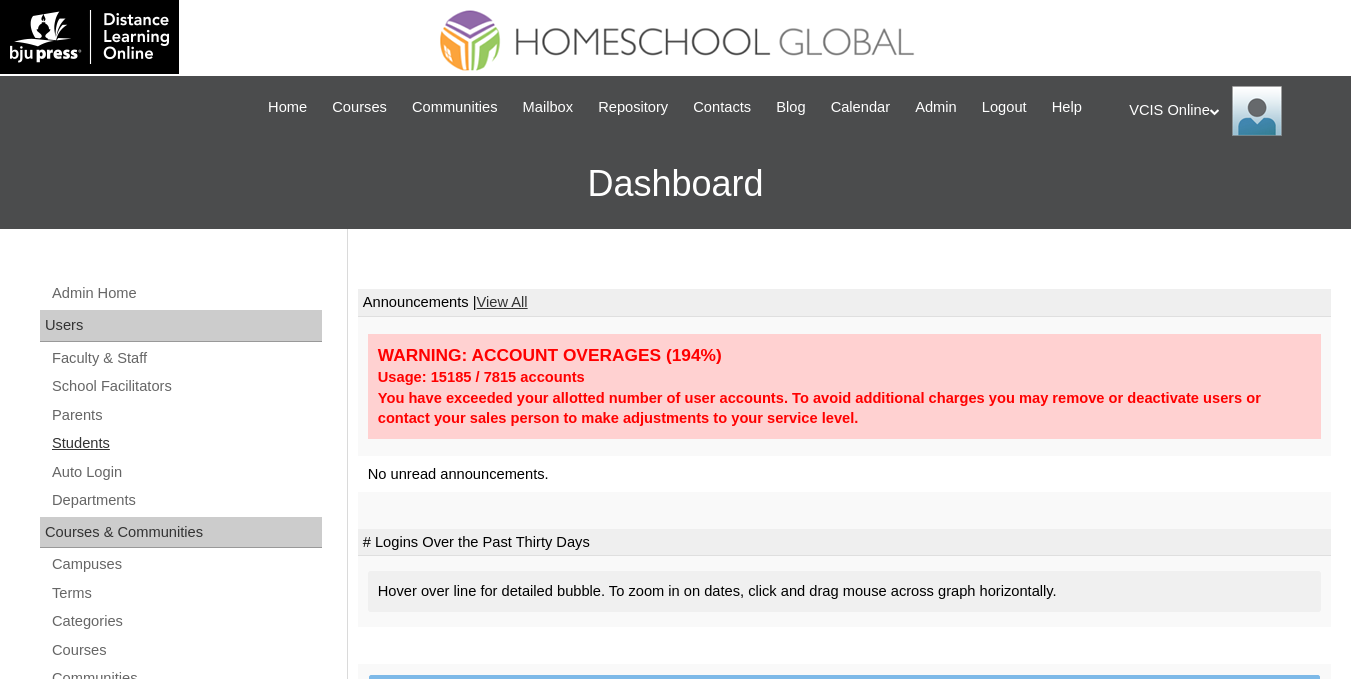 click on "Students" at bounding box center (186, 443) 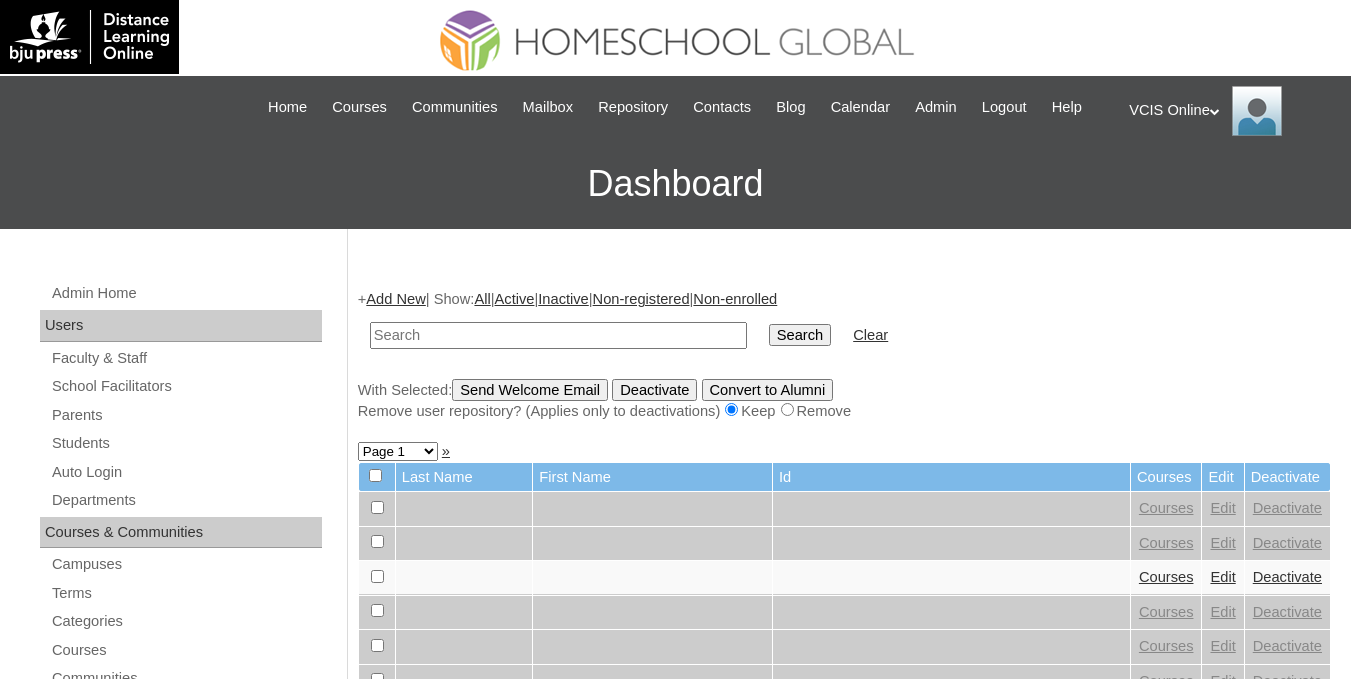scroll, scrollTop: 0, scrollLeft: 0, axis: both 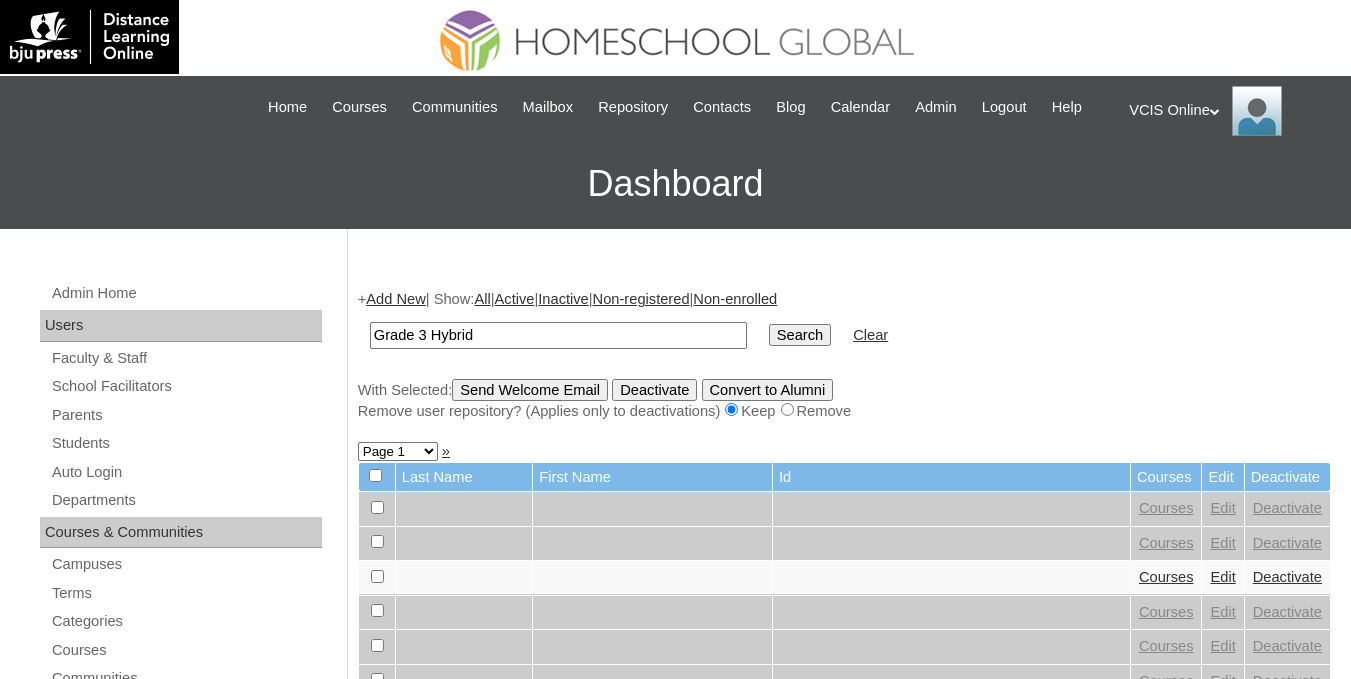 type on "Grade 3 Hybrid" 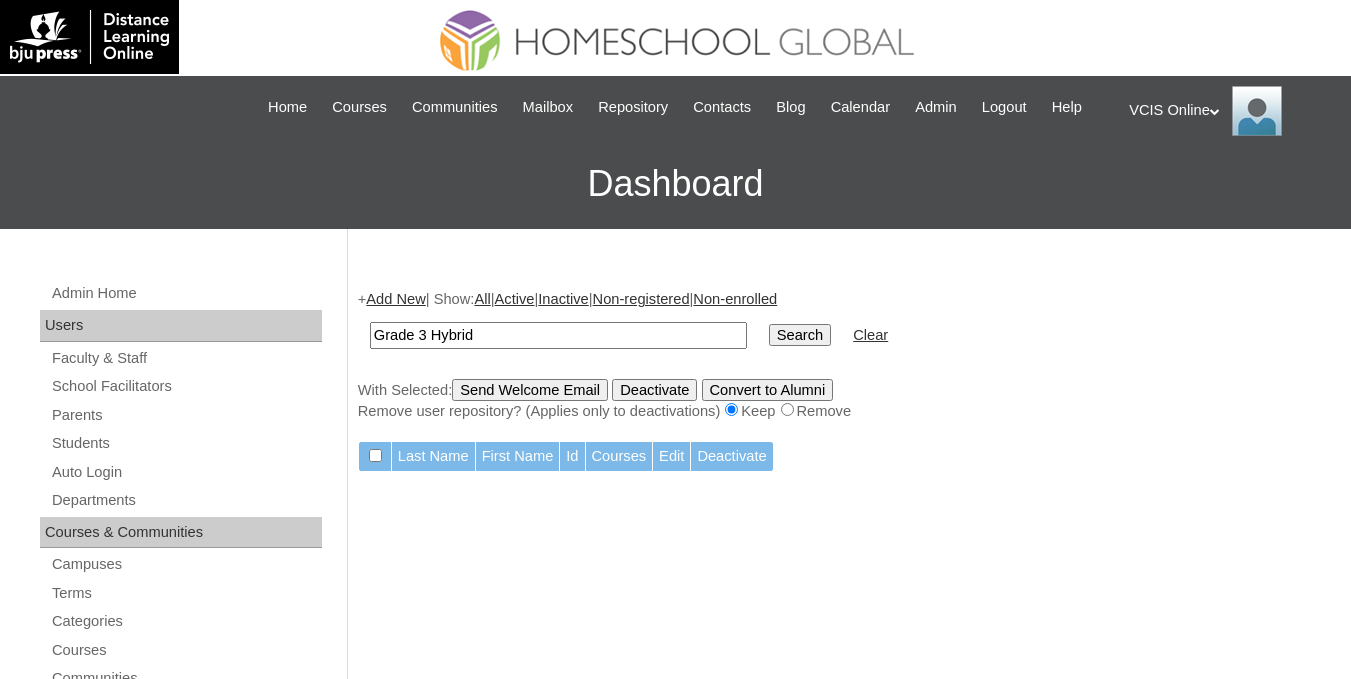 scroll, scrollTop: 0, scrollLeft: 0, axis: both 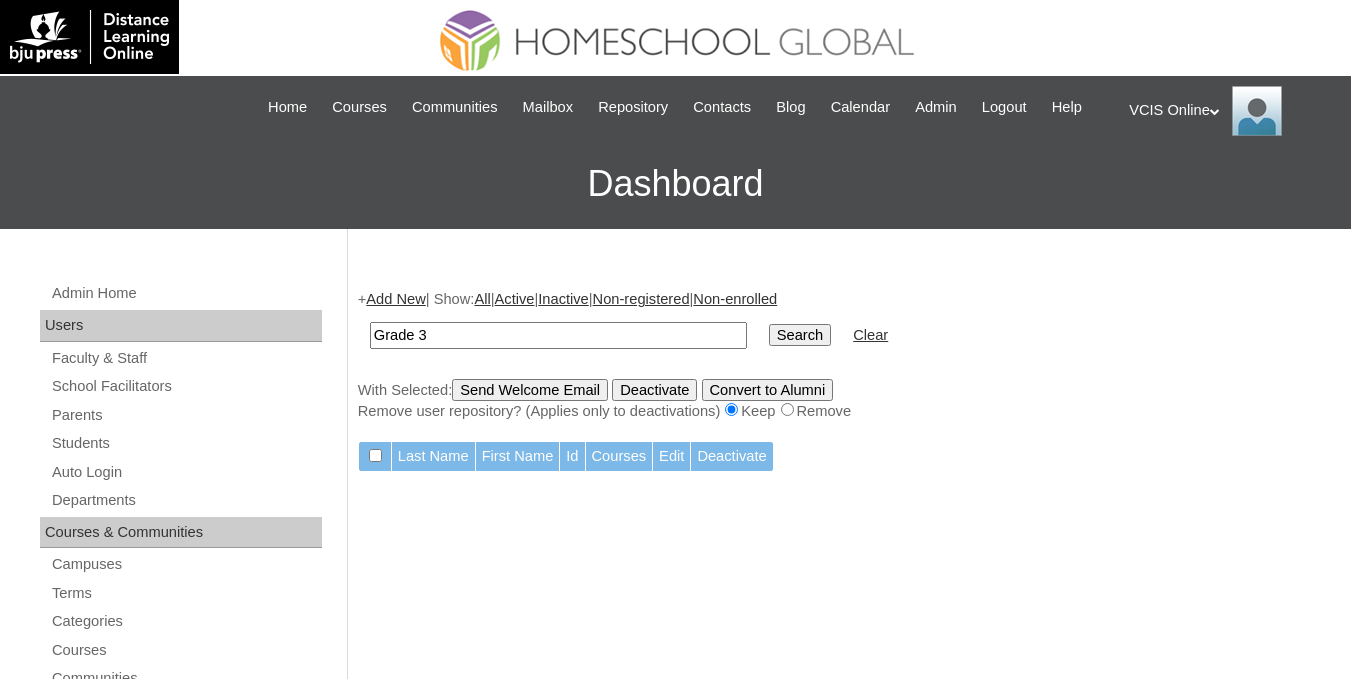 type on "Grade 3" 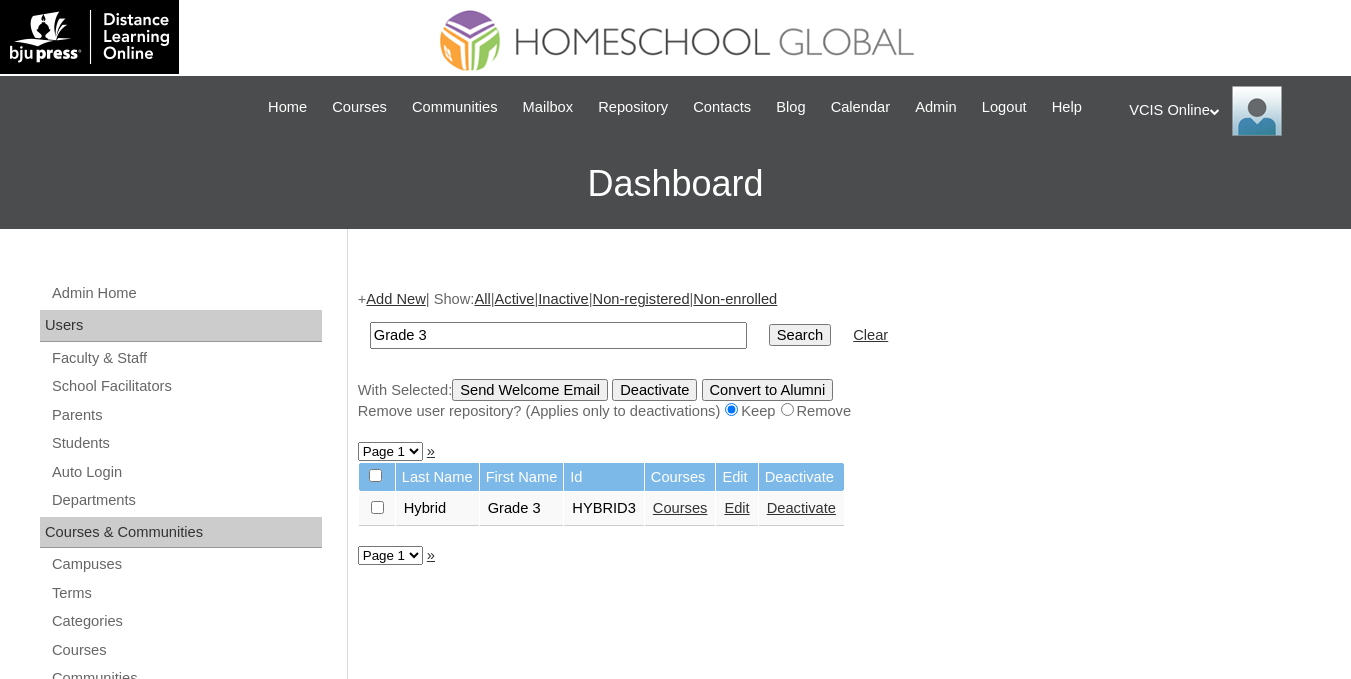 scroll, scrollTop: 0, scrollLeft: 0, axis: both 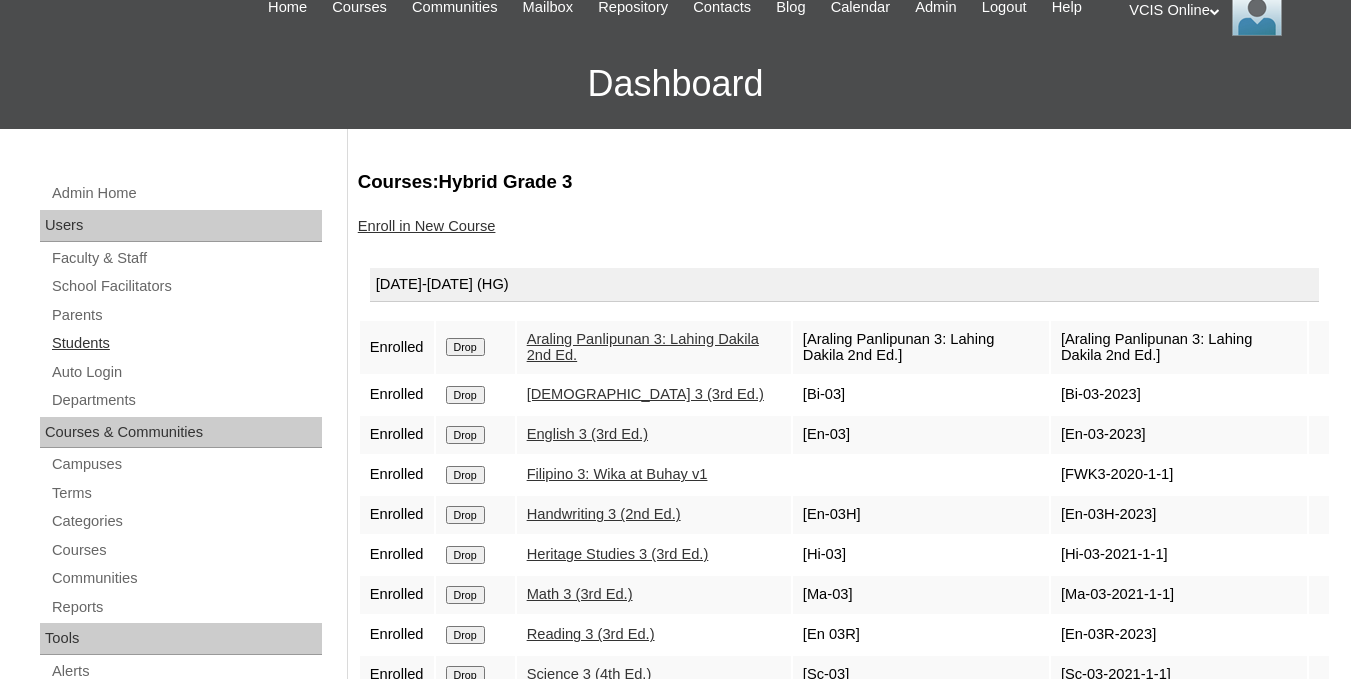 click on "Students" at bounding box center [186, 343] 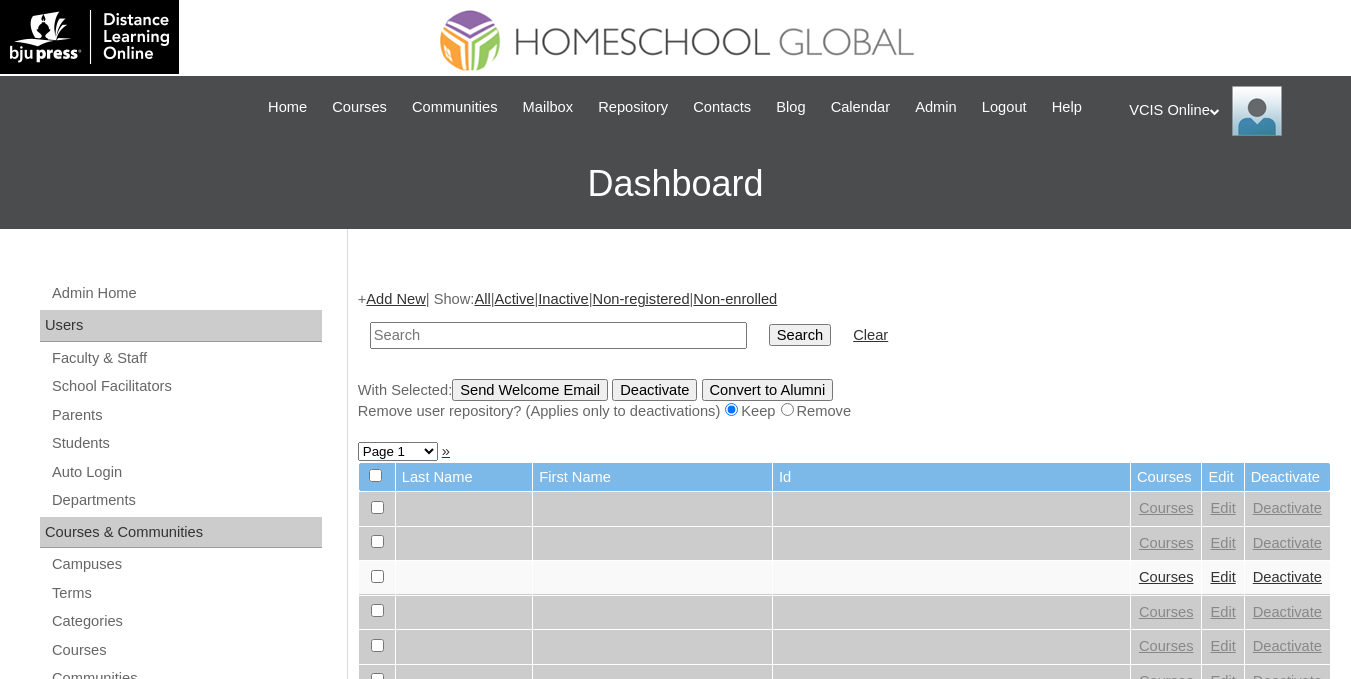 scroll, scrollTop: 0, scrollLeft: 0, axis: both 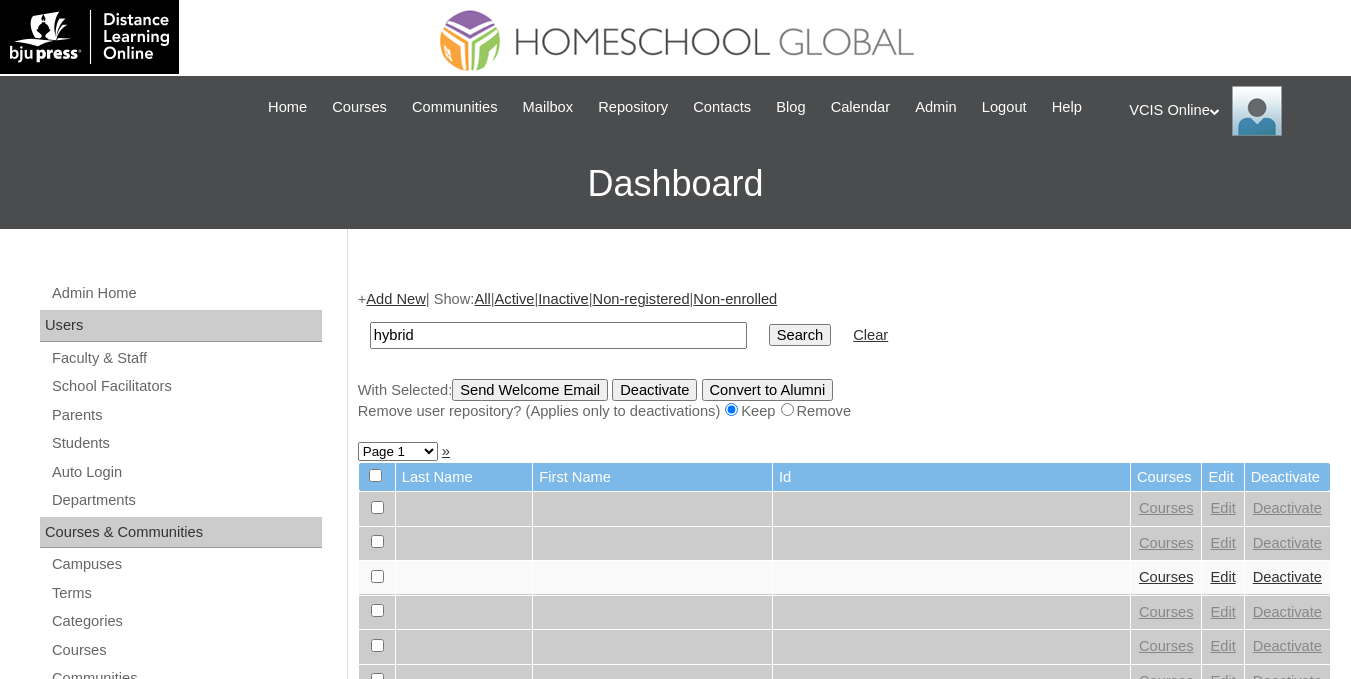 type on "hybrid" 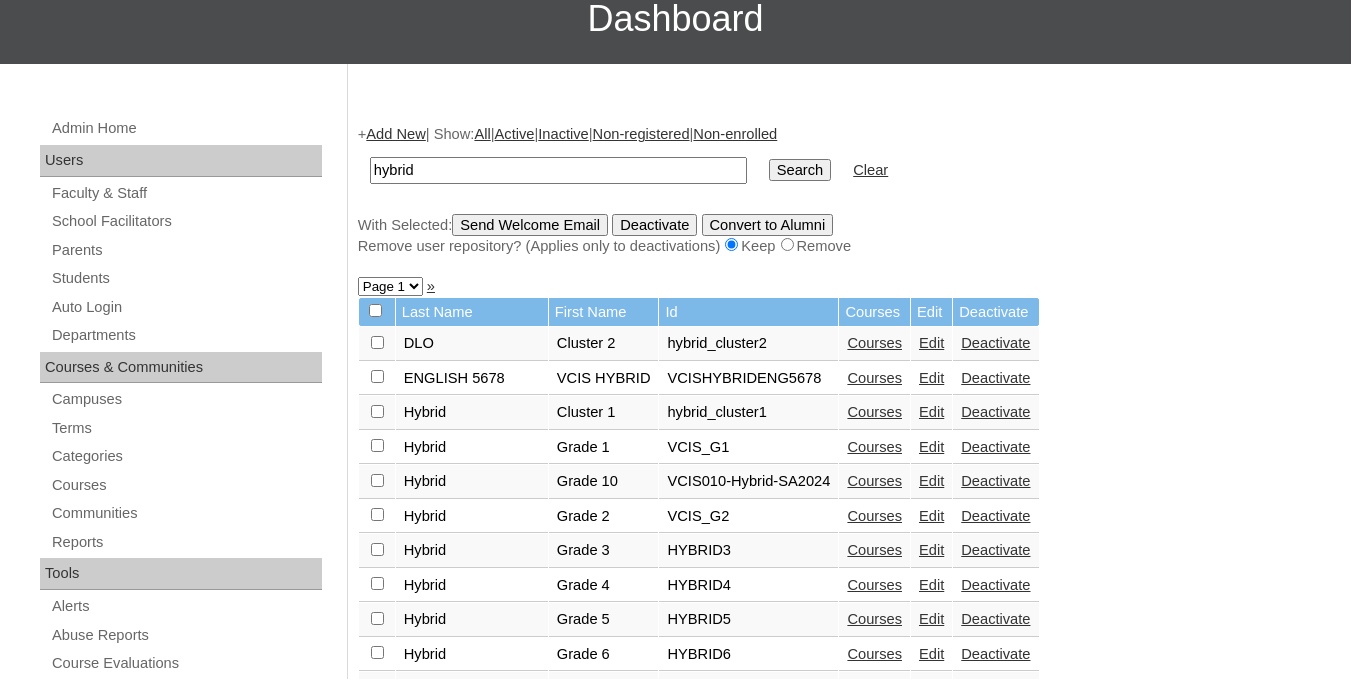 scroll, scrollTop: 200, scrollLeft: 0, axis: vertical 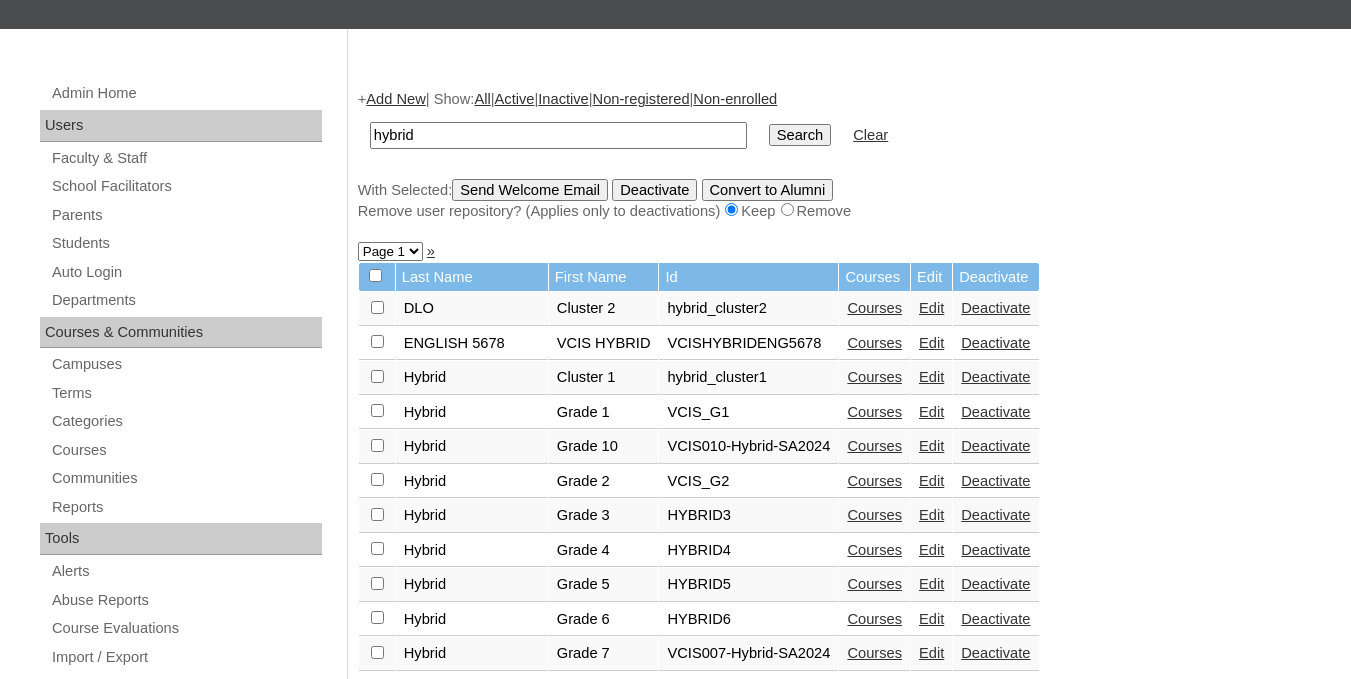 click on "Courses" at bounding box center [874, 550] 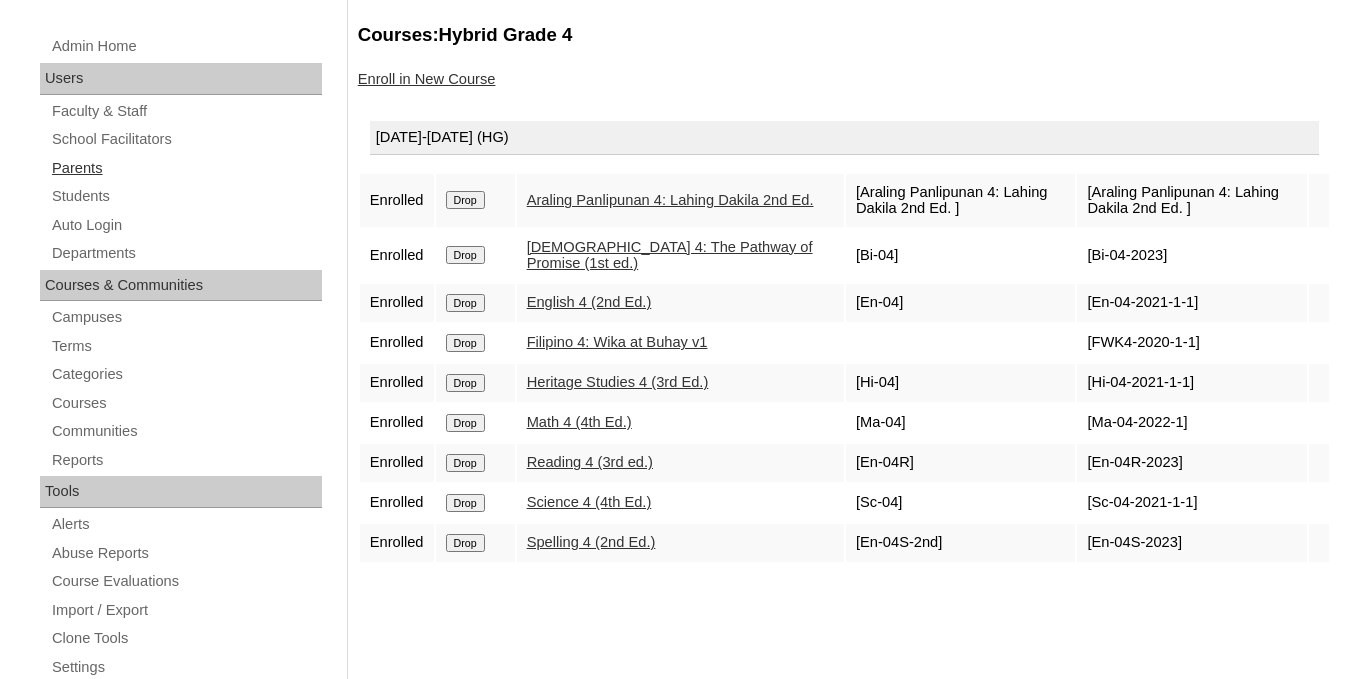 scroll, scrollTop: 200, scrollLeft: 0, axis: vertical 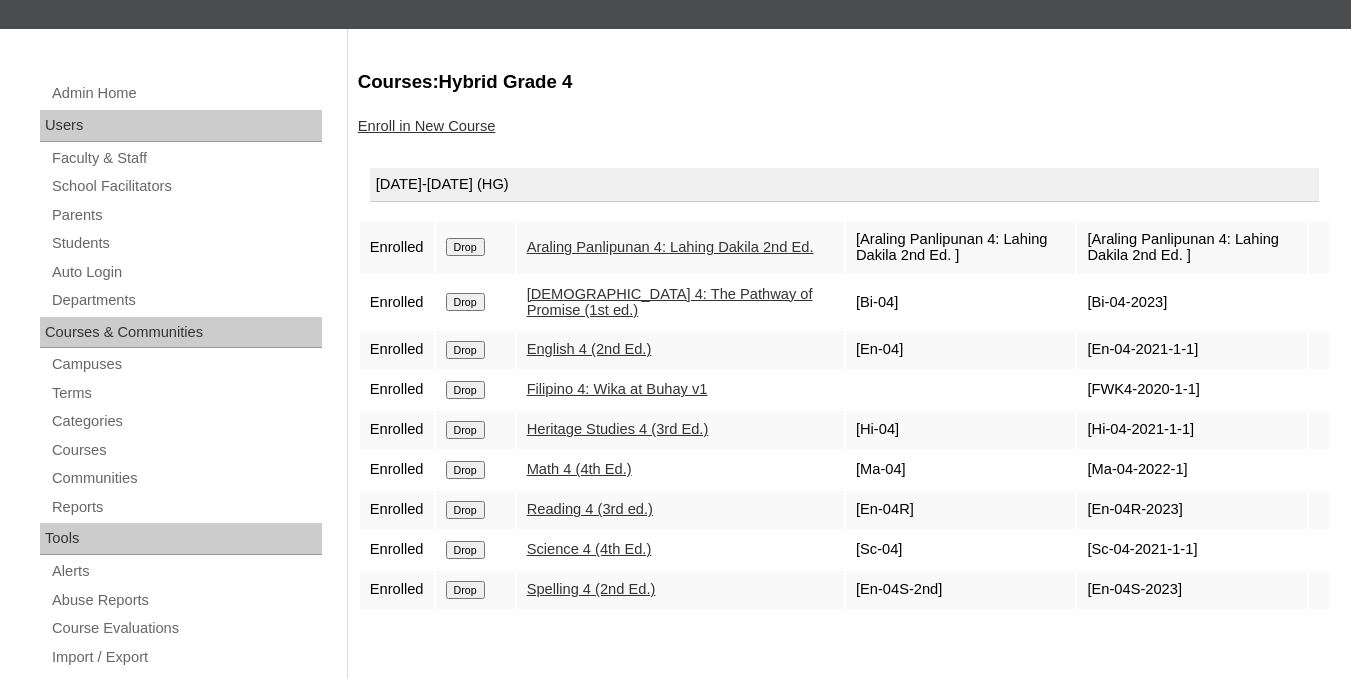 click on "Enroll in New Course" at bounding box center [427, 126] 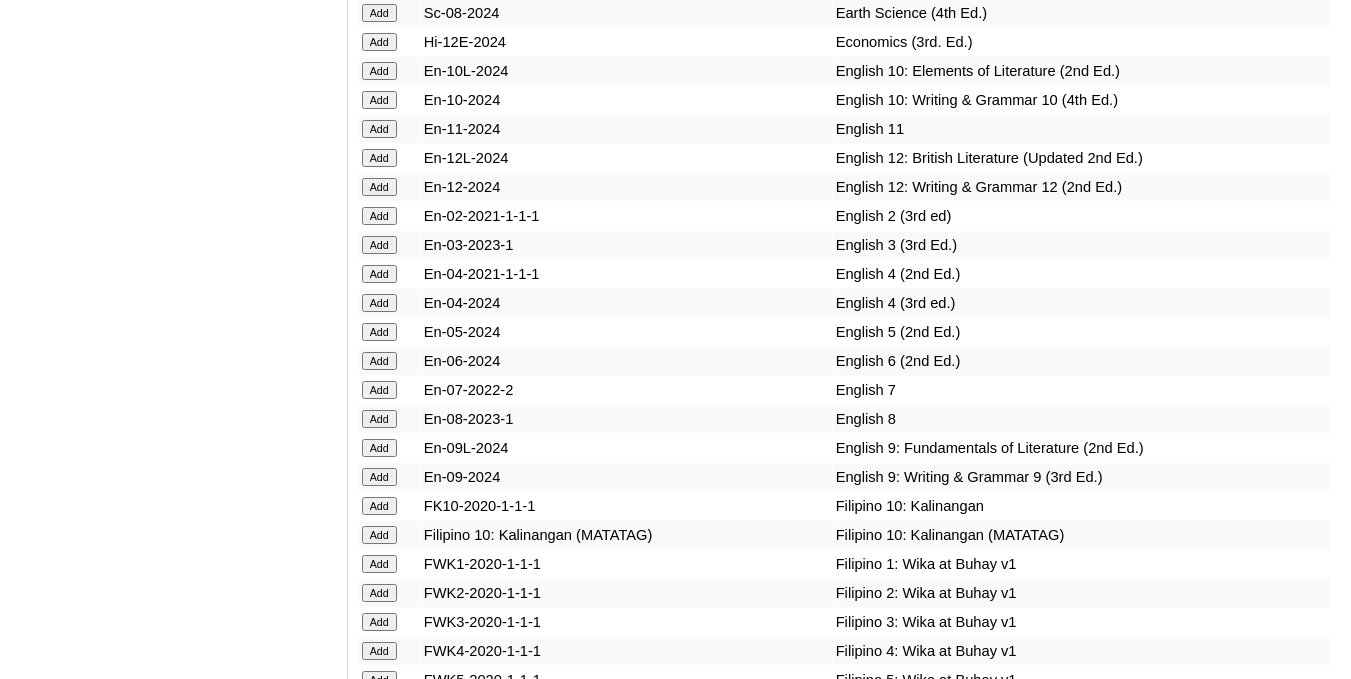 scroll, scrollTop: 5212, scrollLeft: 0, axis: vertical 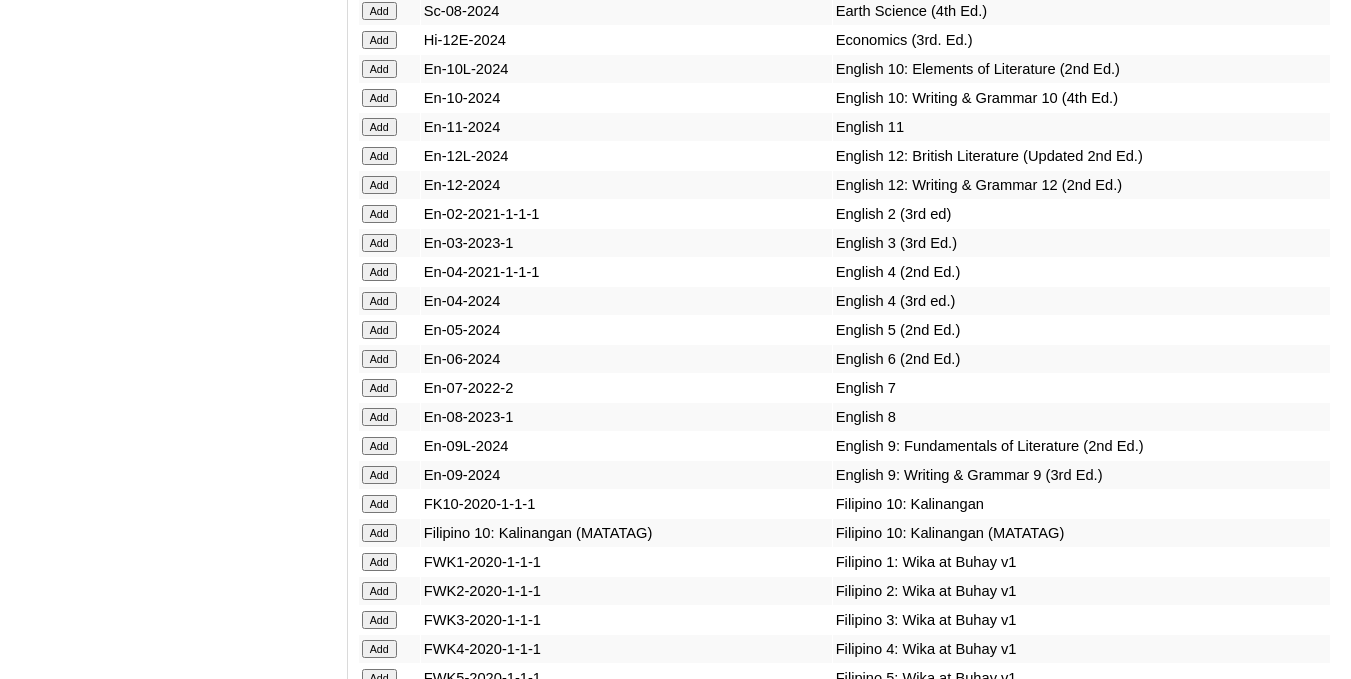 click on "Add" at bounding box center (379, -4836) 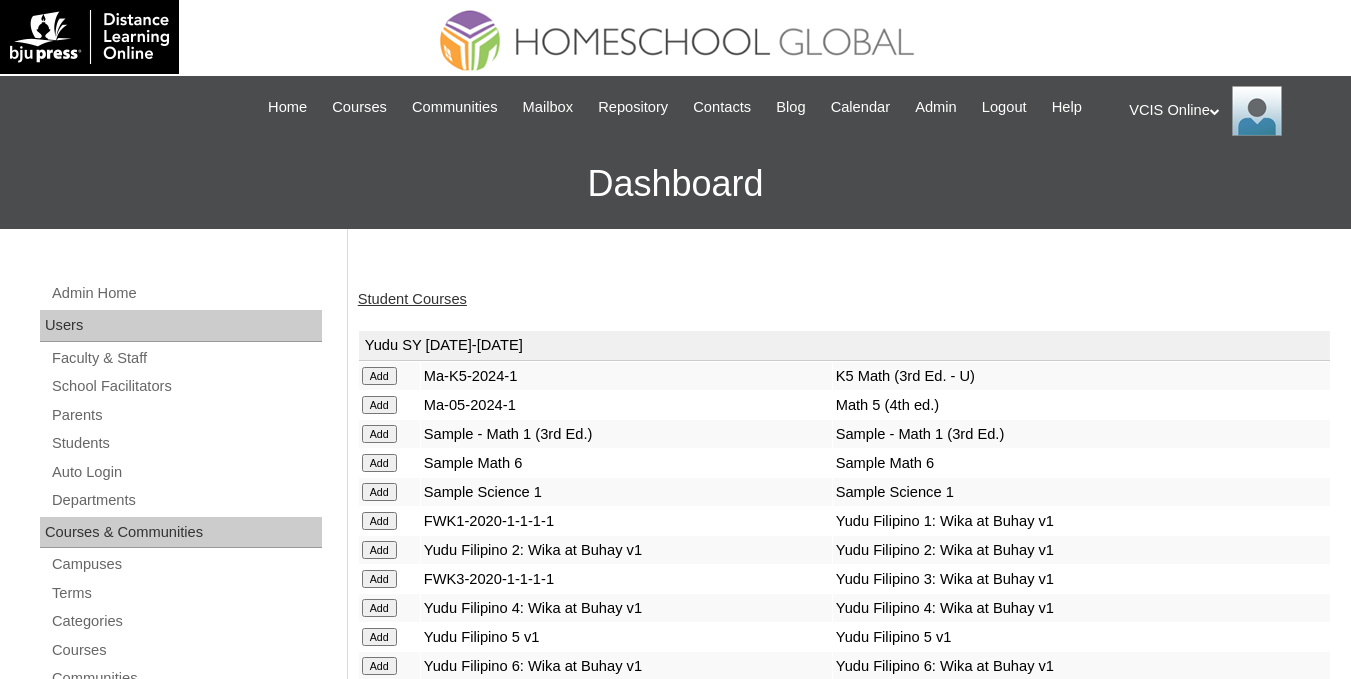 scroll, scrollTop: 0, scrollLeft: 0, axis: both 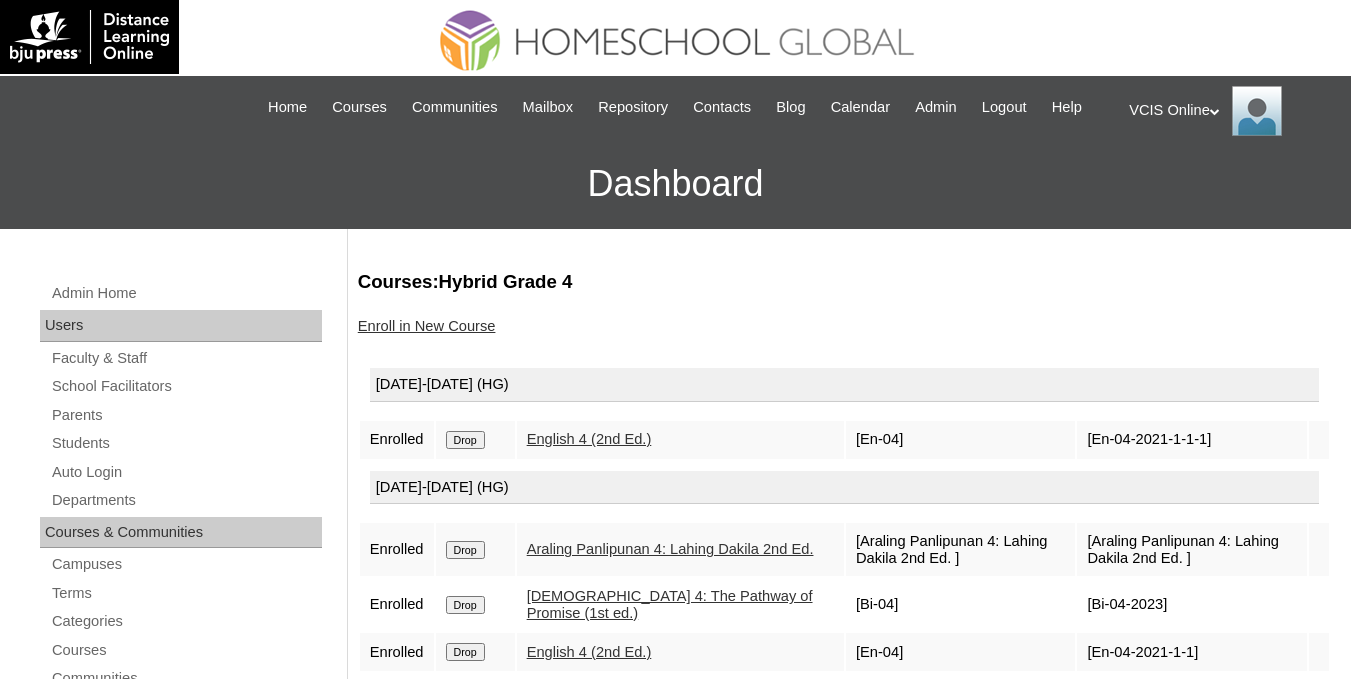 click on "English 4 (2nd Ed.)" at bounding box center [589, 439] 